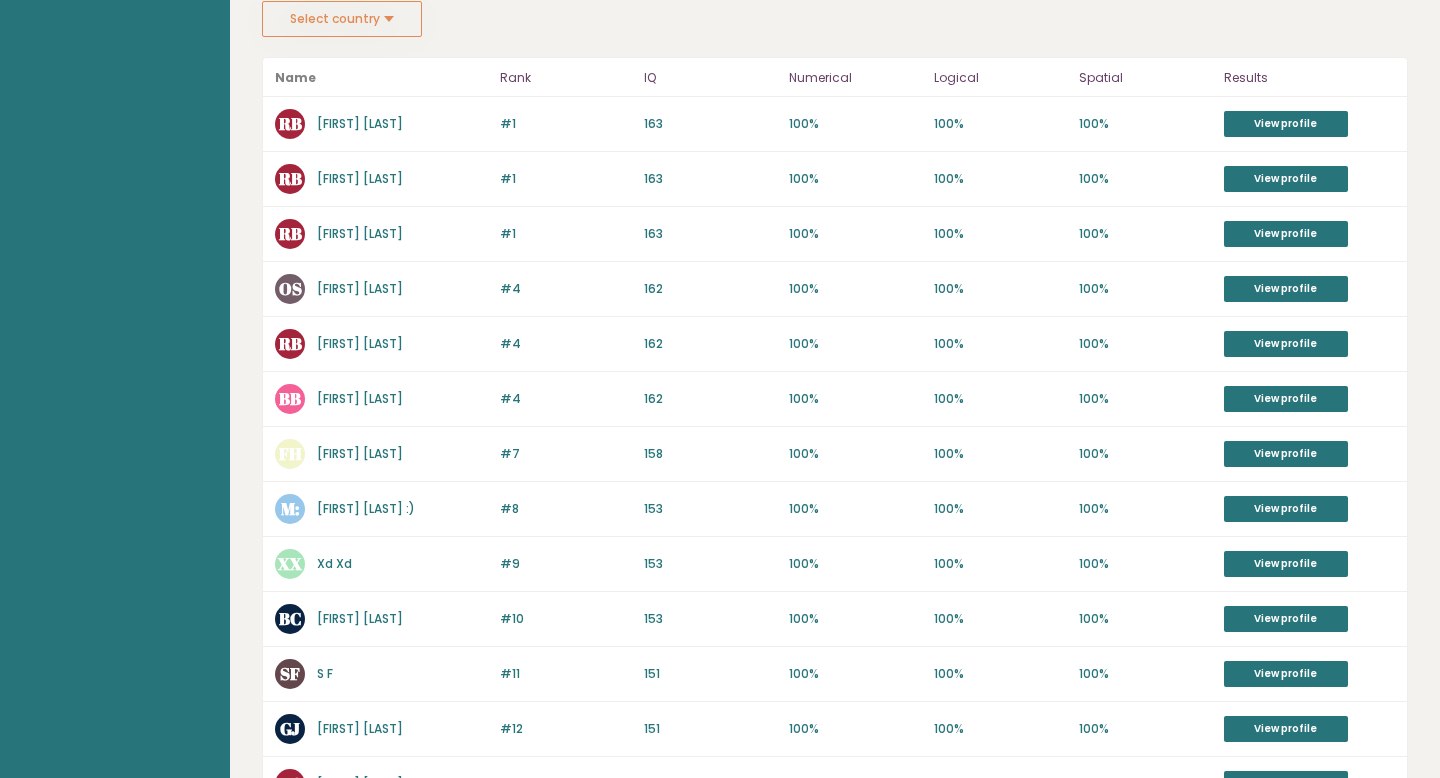 scroll, scrollTop: 372, scrollLeft: 0, axis: vertical 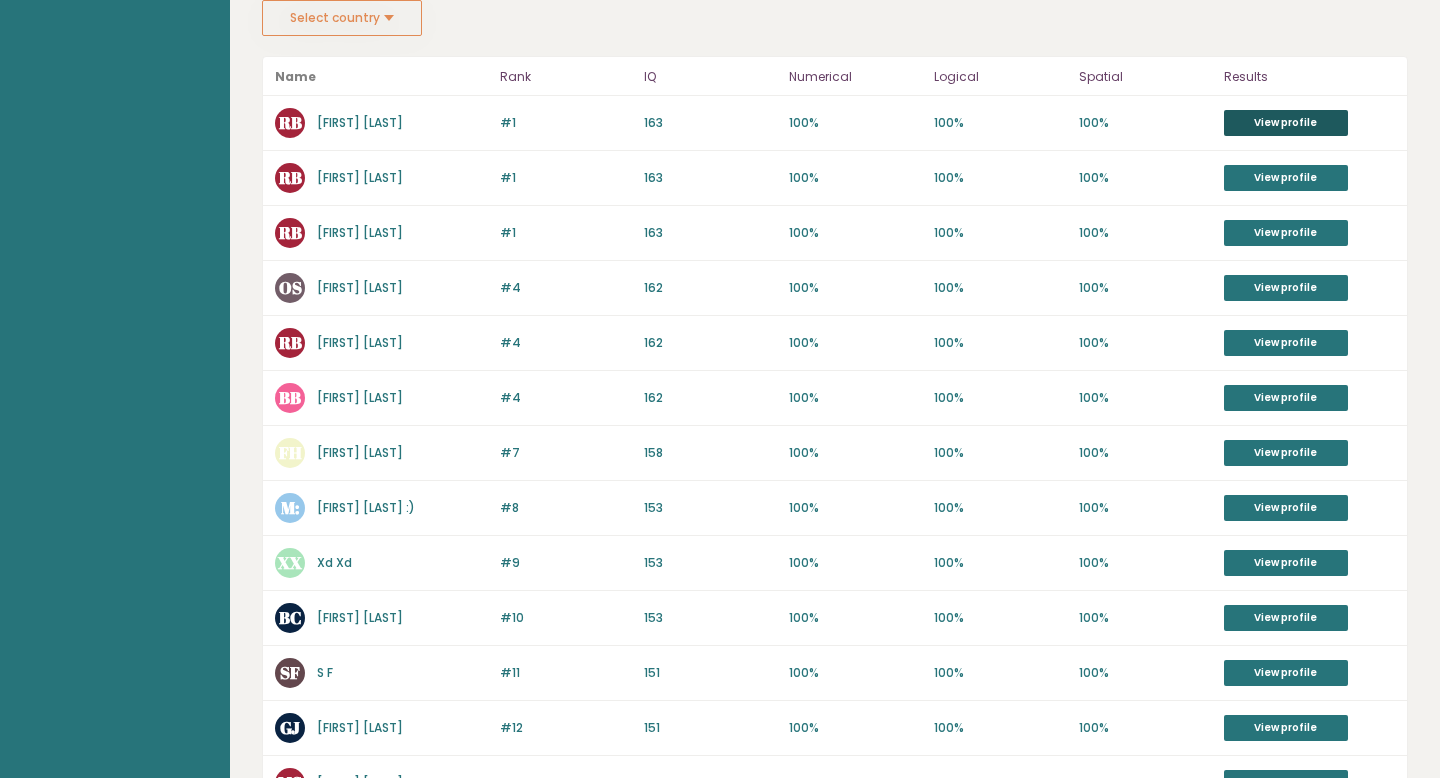 click on "View profile" at bounding box center (1286, 123) 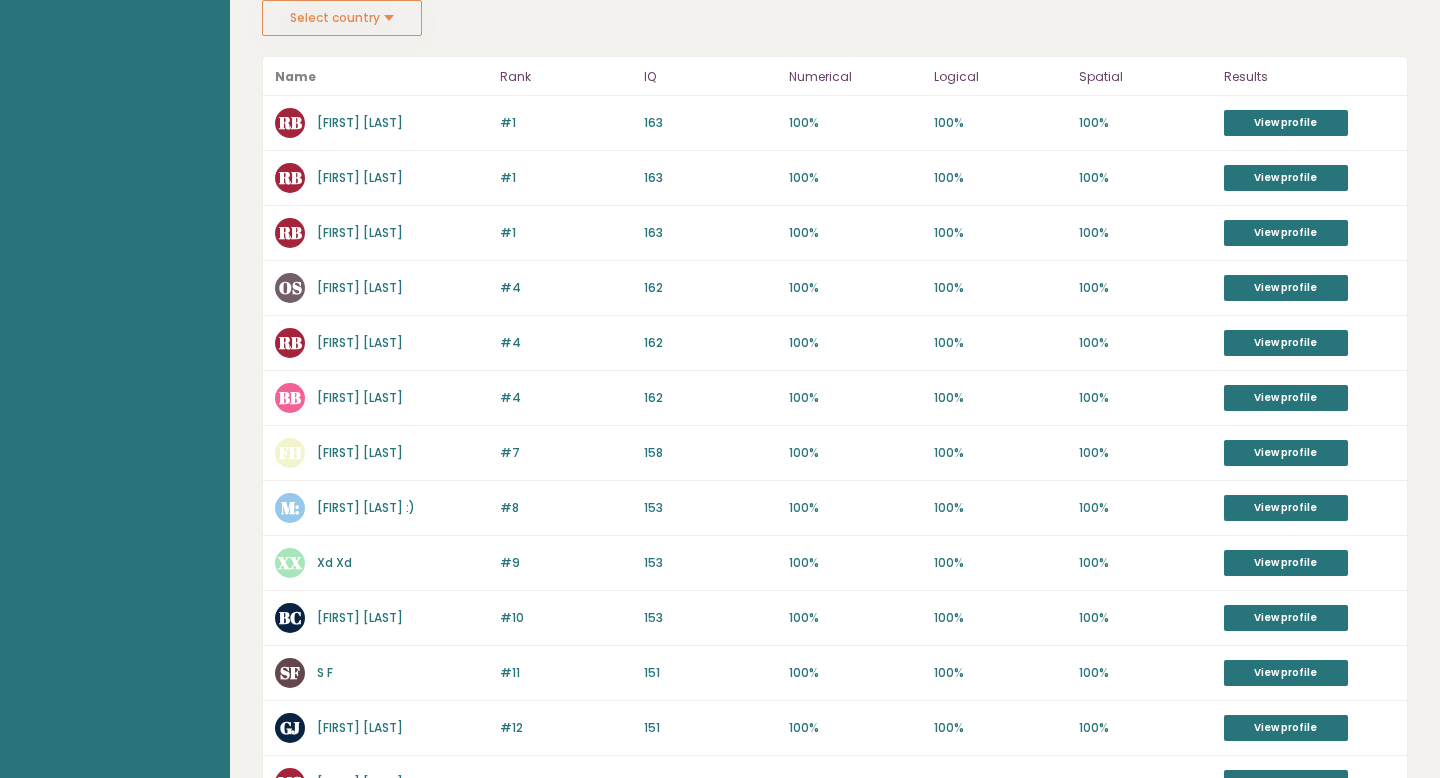 scroll, scrollTop: 0, scrollLeft: 0, axis: both 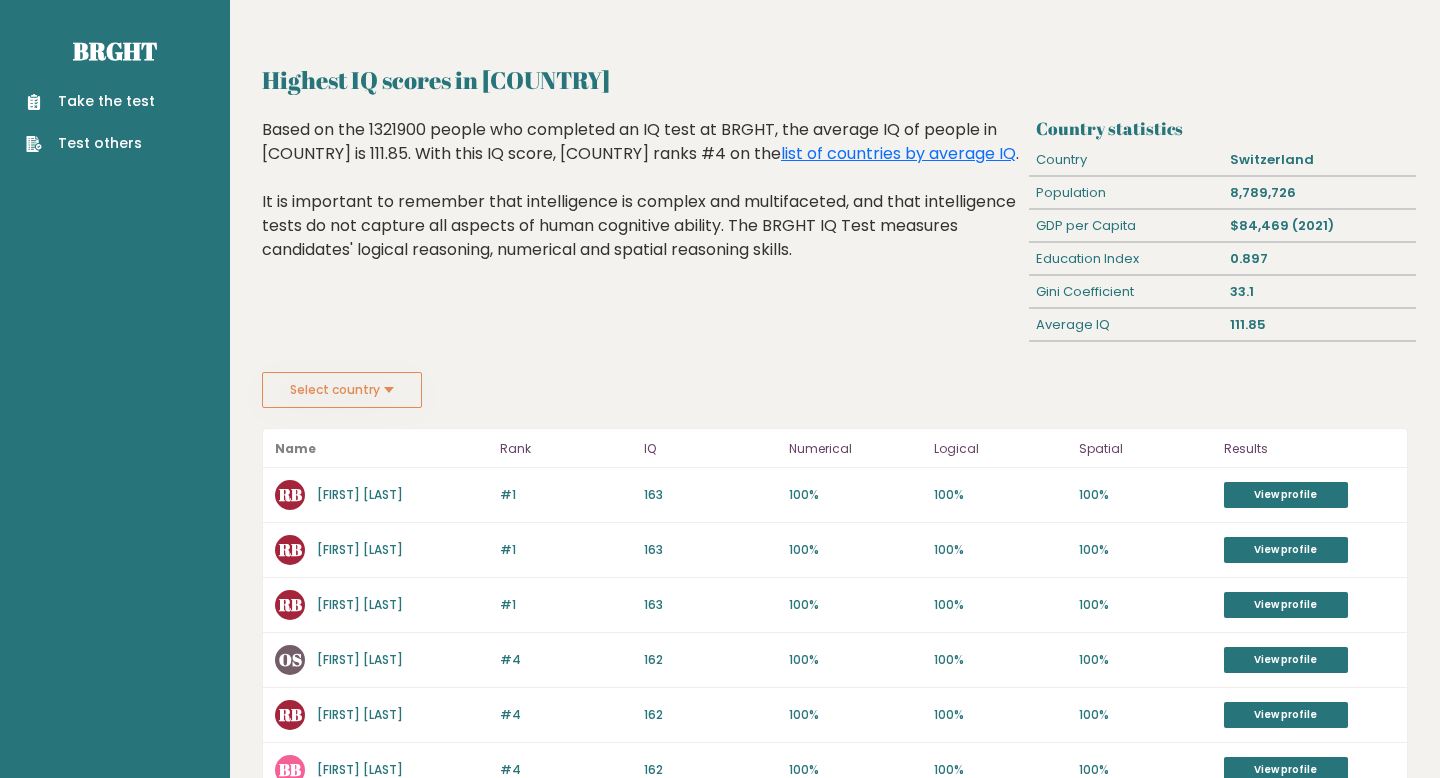 click on "Select country" at bounding box center (342, 390) 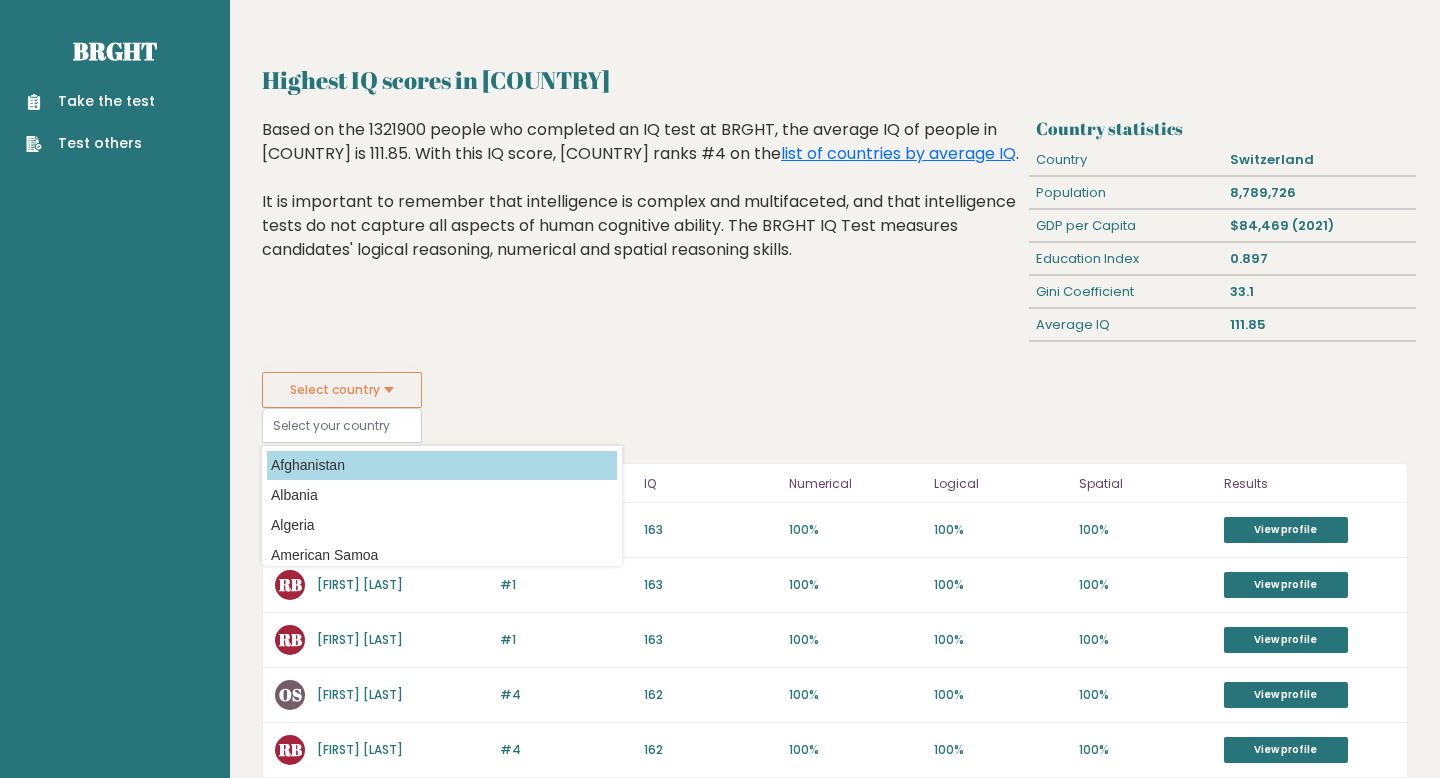 click on "Afghanistan" at bounding box center [442, 465] 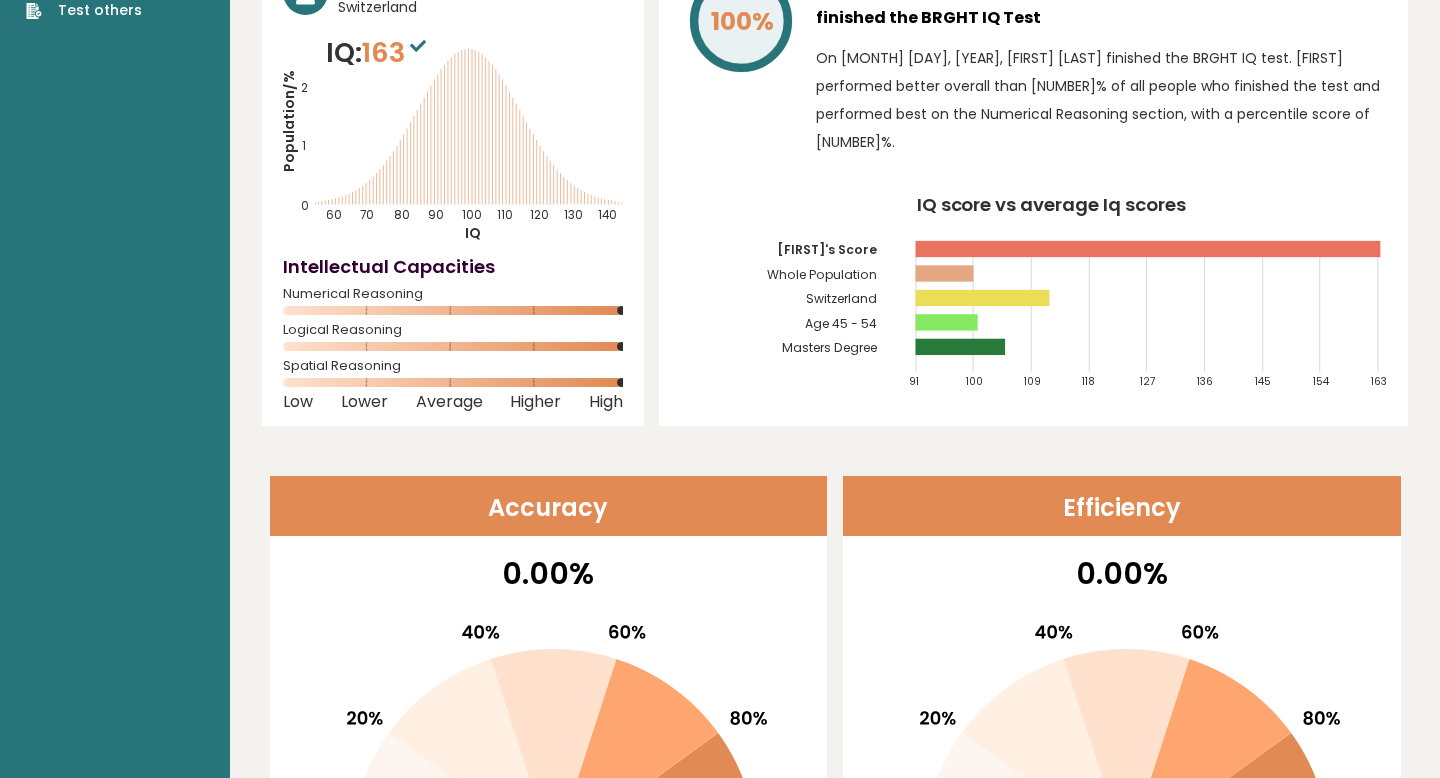 scroll, scrollTop: 0, scrollLeft: 0, axis: both 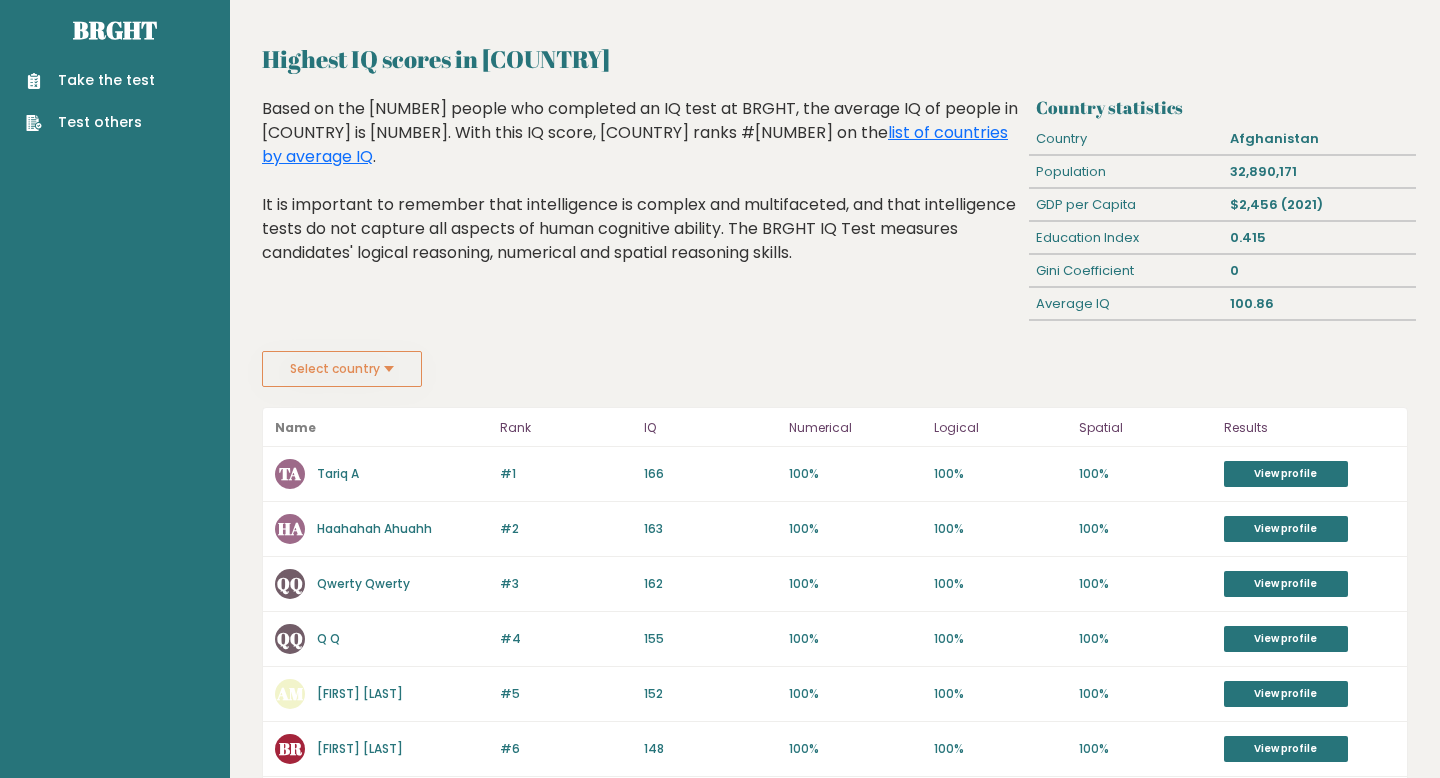 click on "Select country" at bounding box center (342, 369) 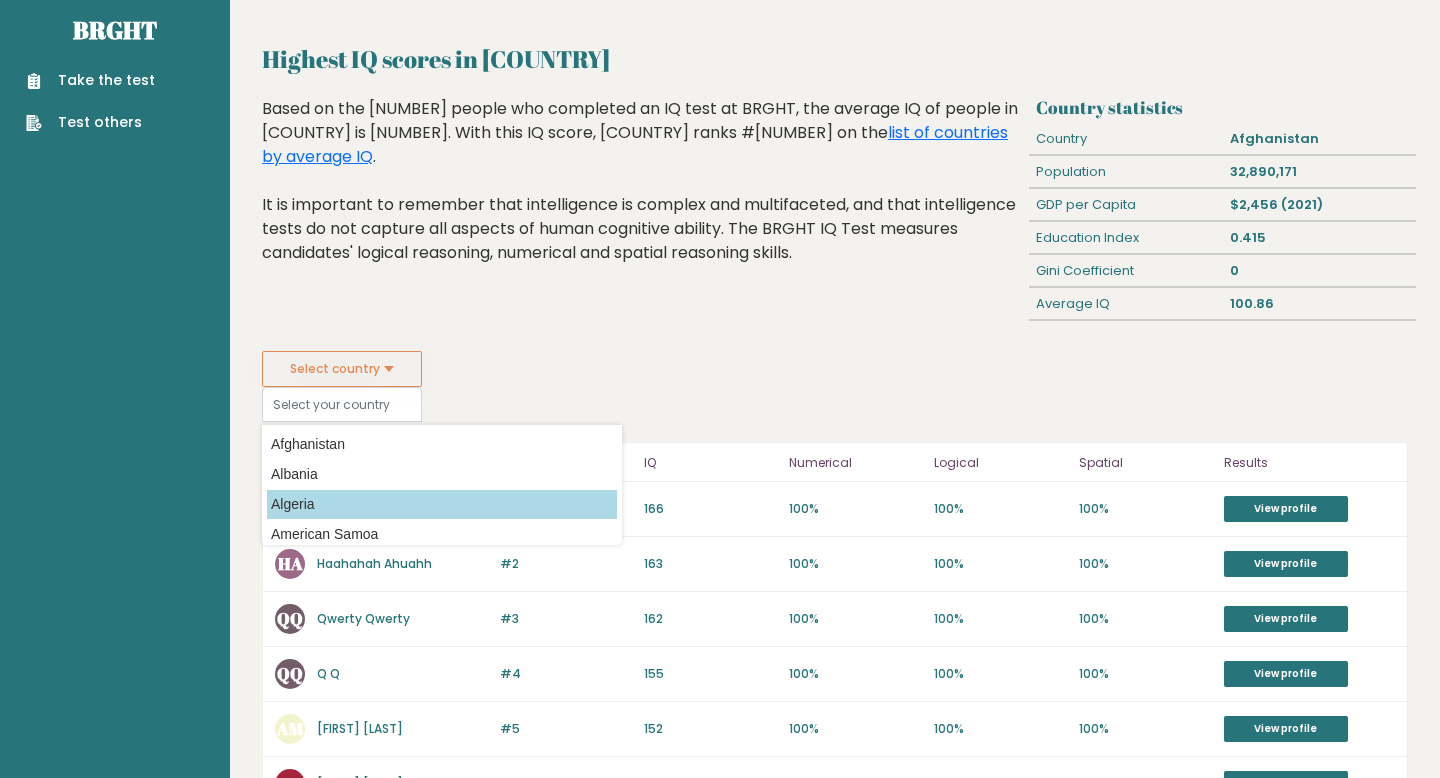 click on "Algeria" at bounding box center [442, 504] 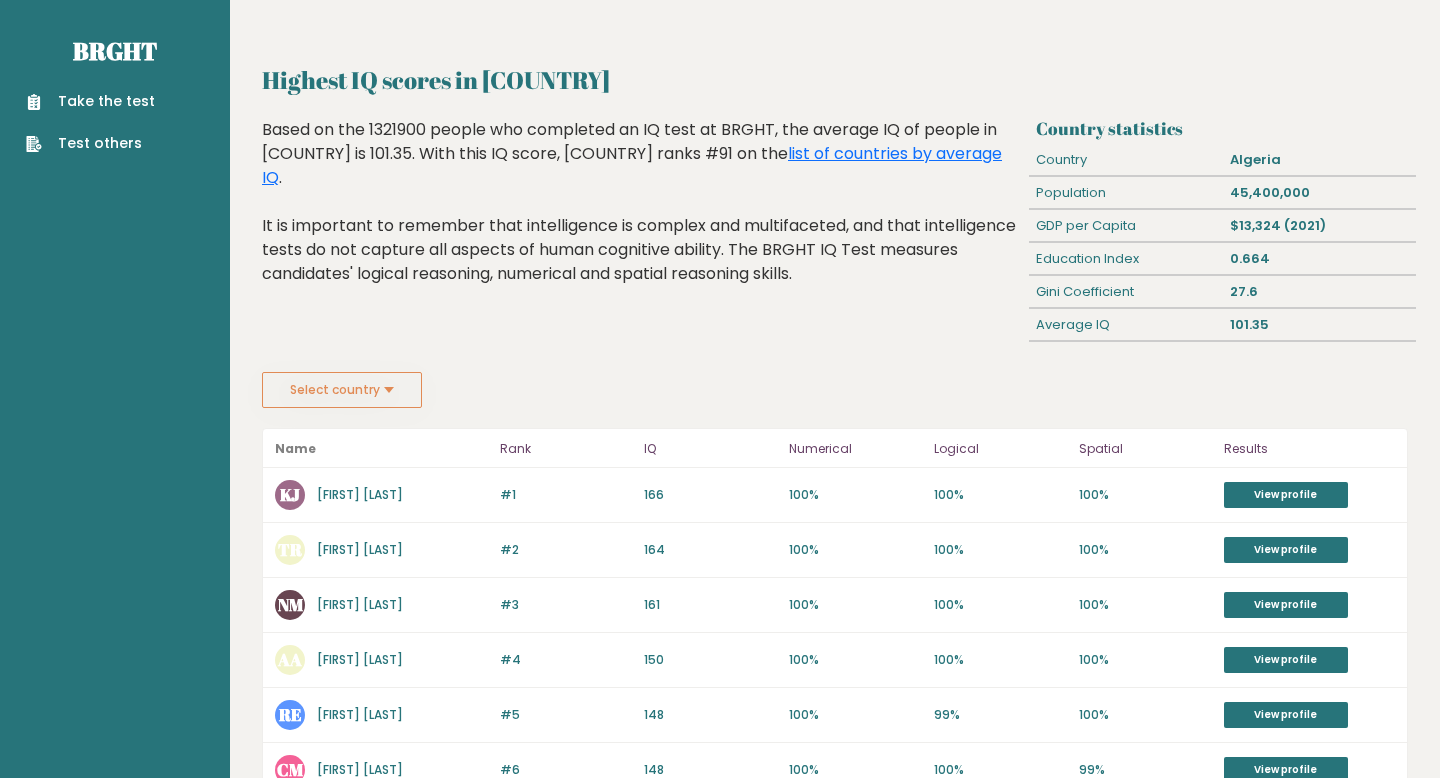 click on "Select country" at bounding box center [342, 390] 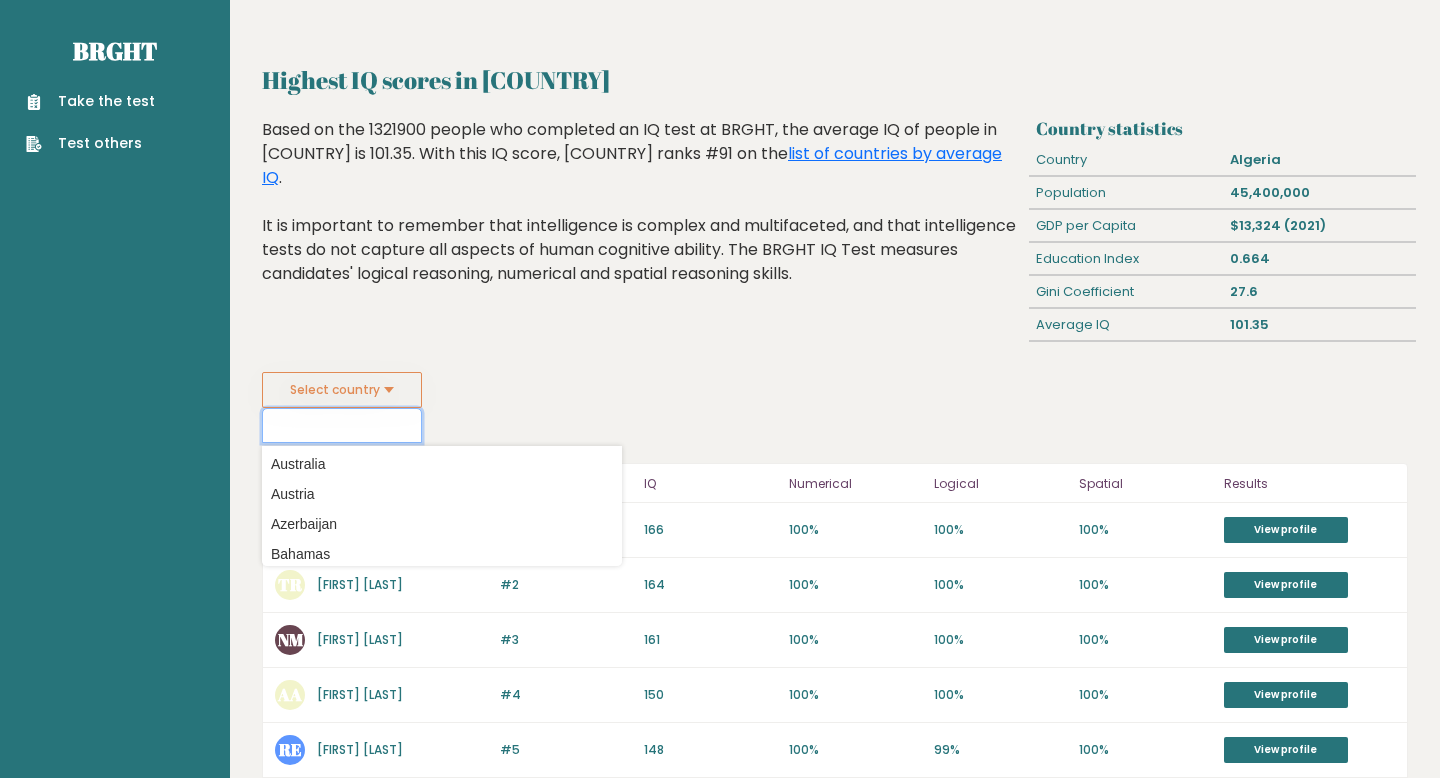 scroll, scrollTop: 371, scrollLeft: 0, axis: vertical 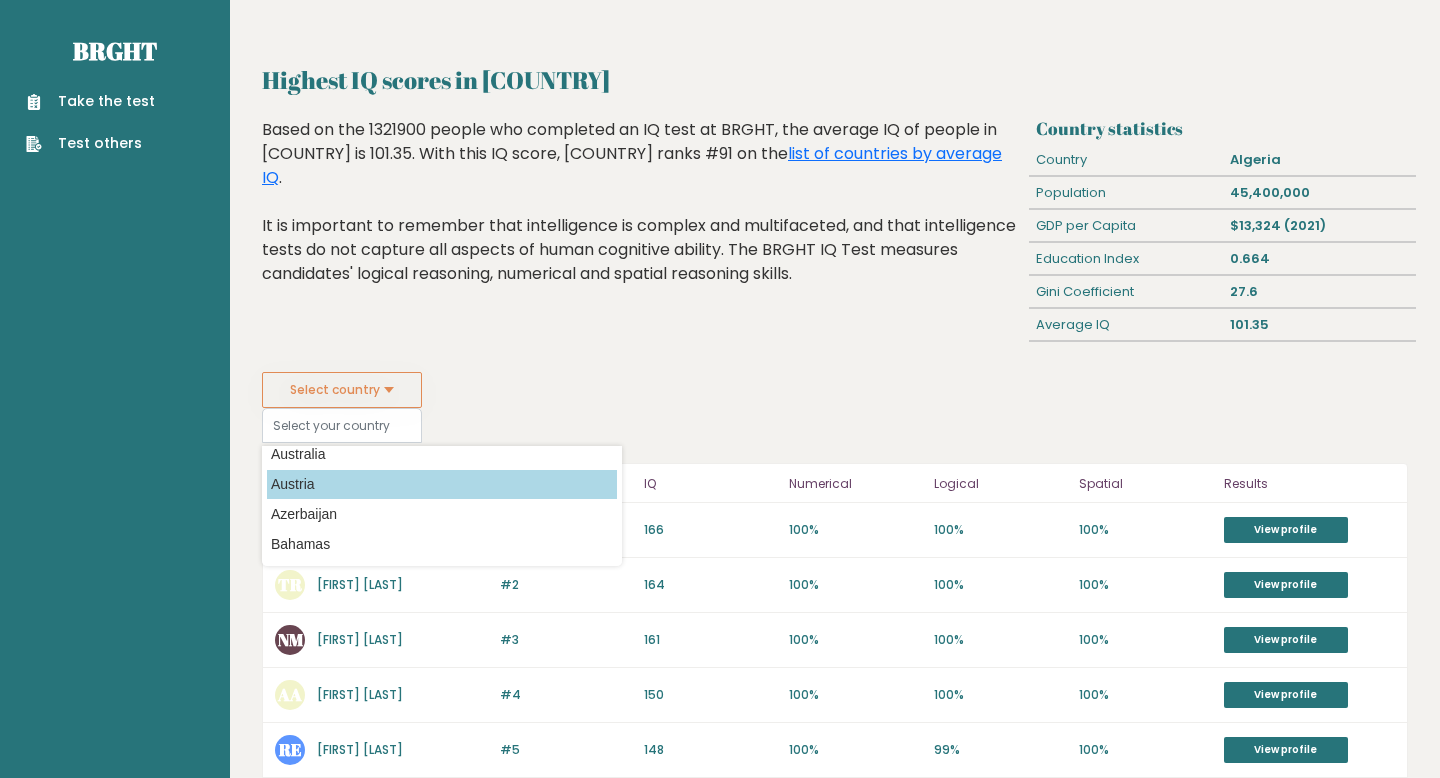 click on "Austria" at bounding box center (442, 484) 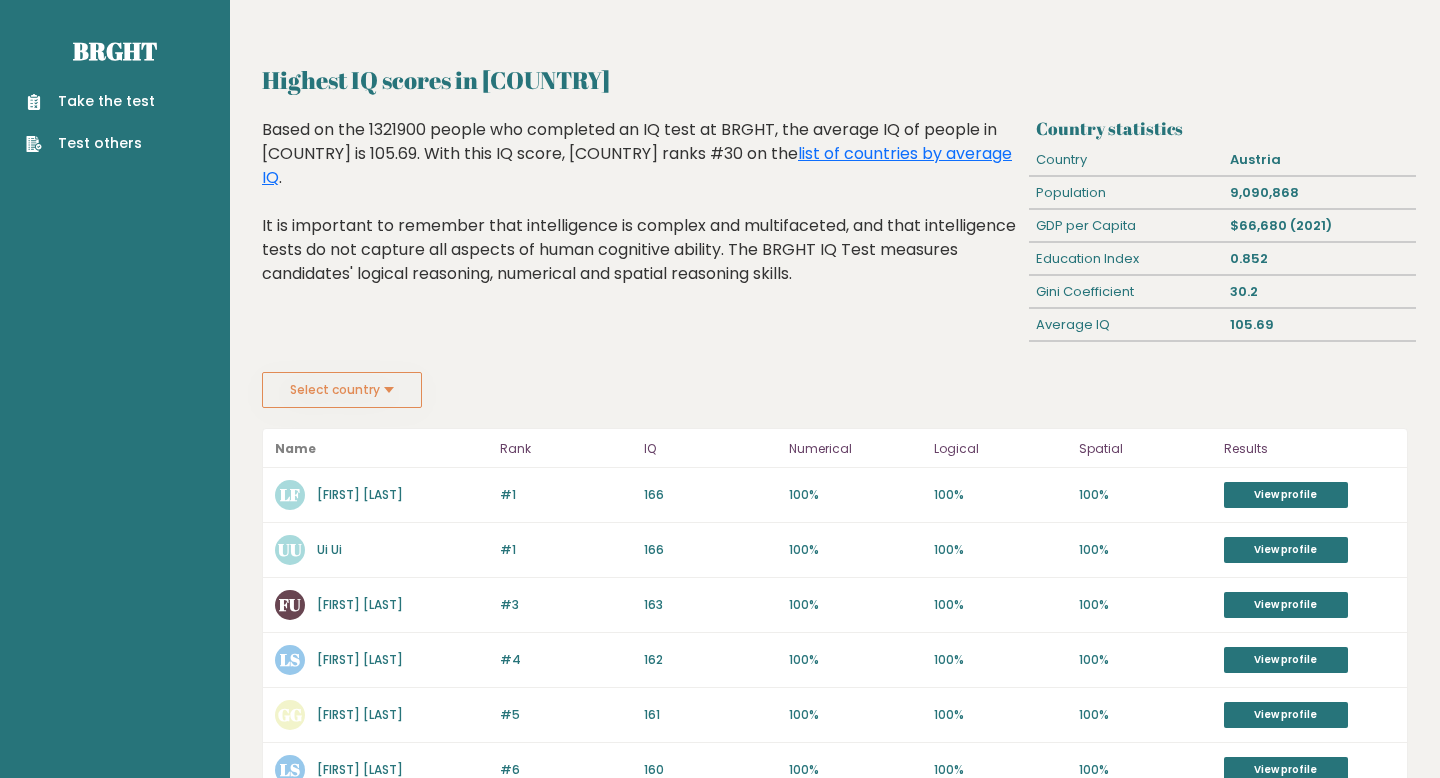 scroll, scrollTop: 0, scrollLeft: 0, axis: both 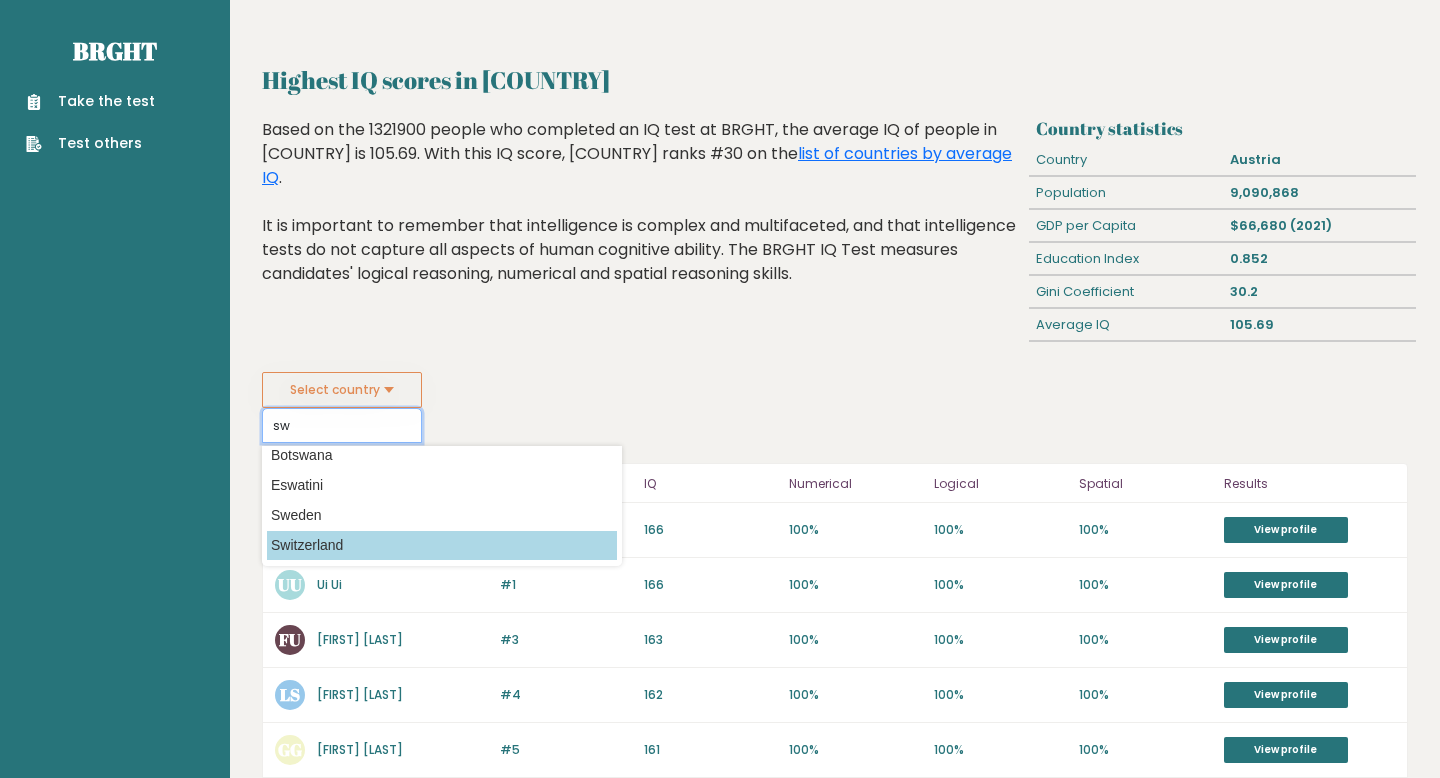 type on "sw" 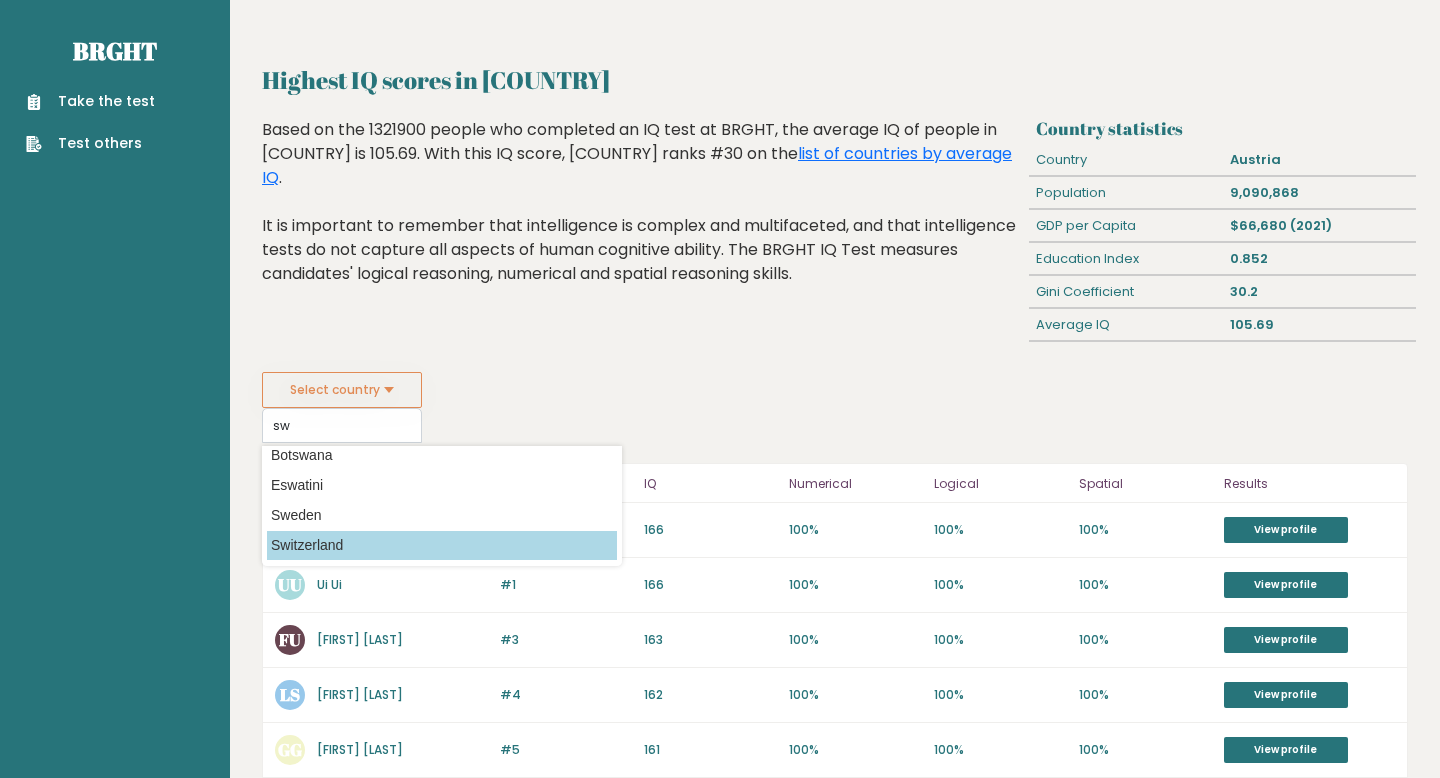 click on "Switzerland" at bounding box center [442, 545] 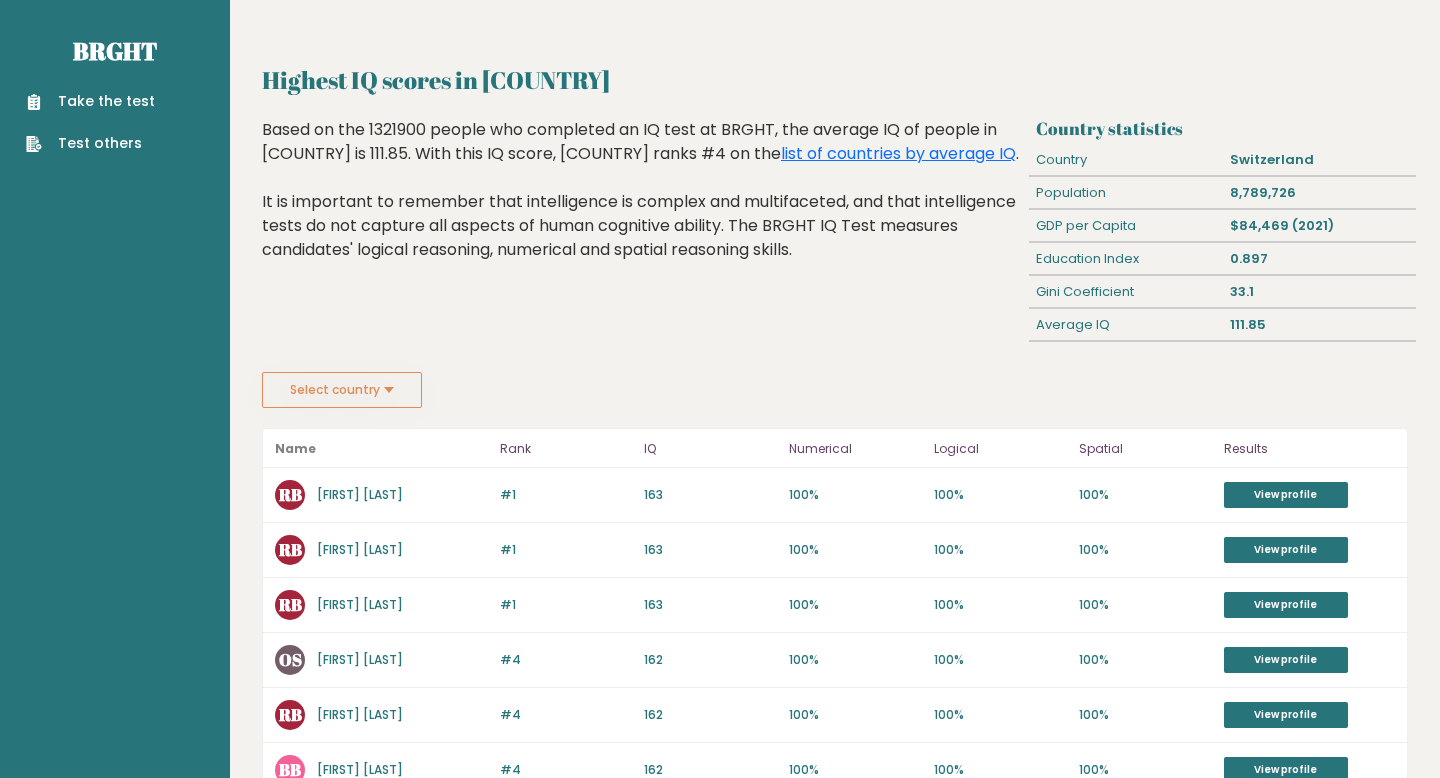 scroll, scrollTop: 0, scrollLeft: 0, axis: both 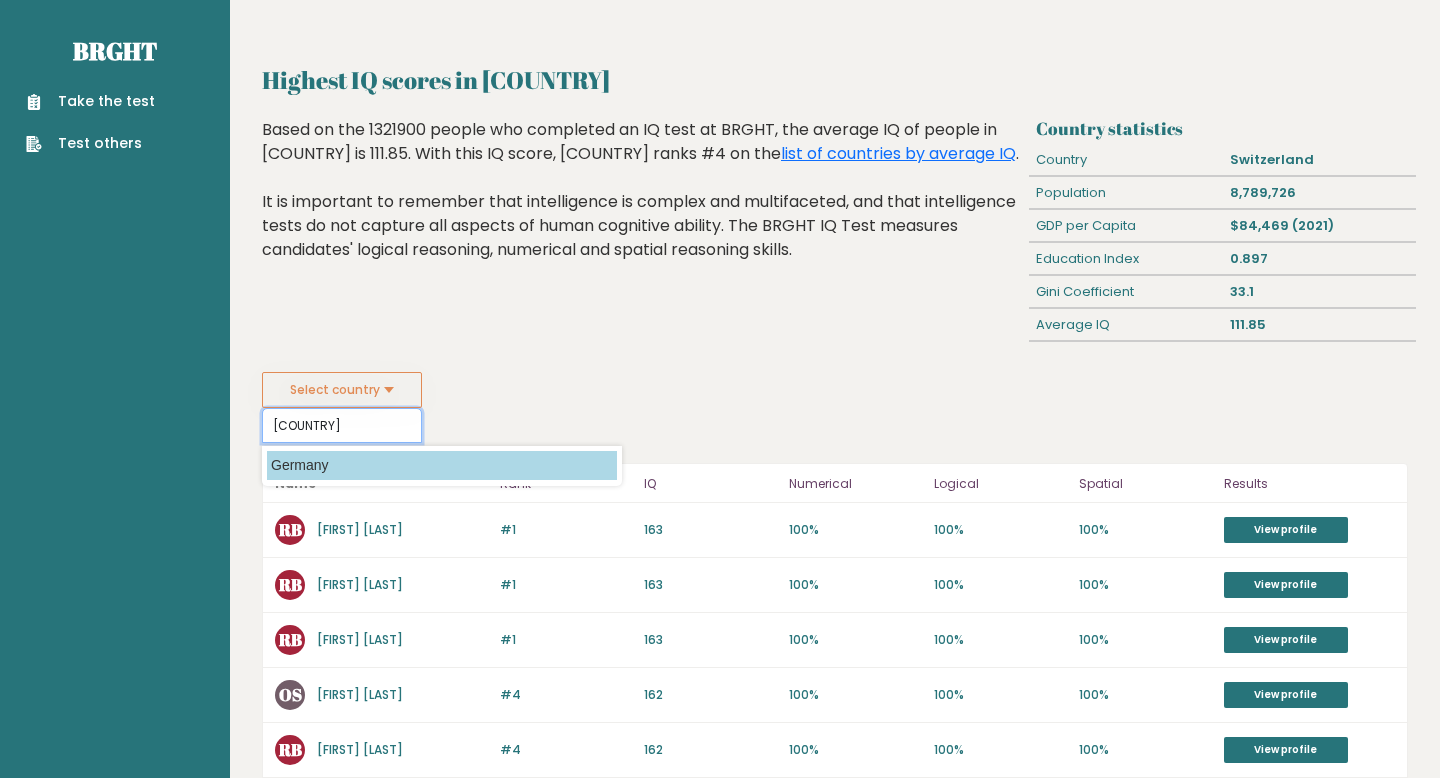 type on "germ" 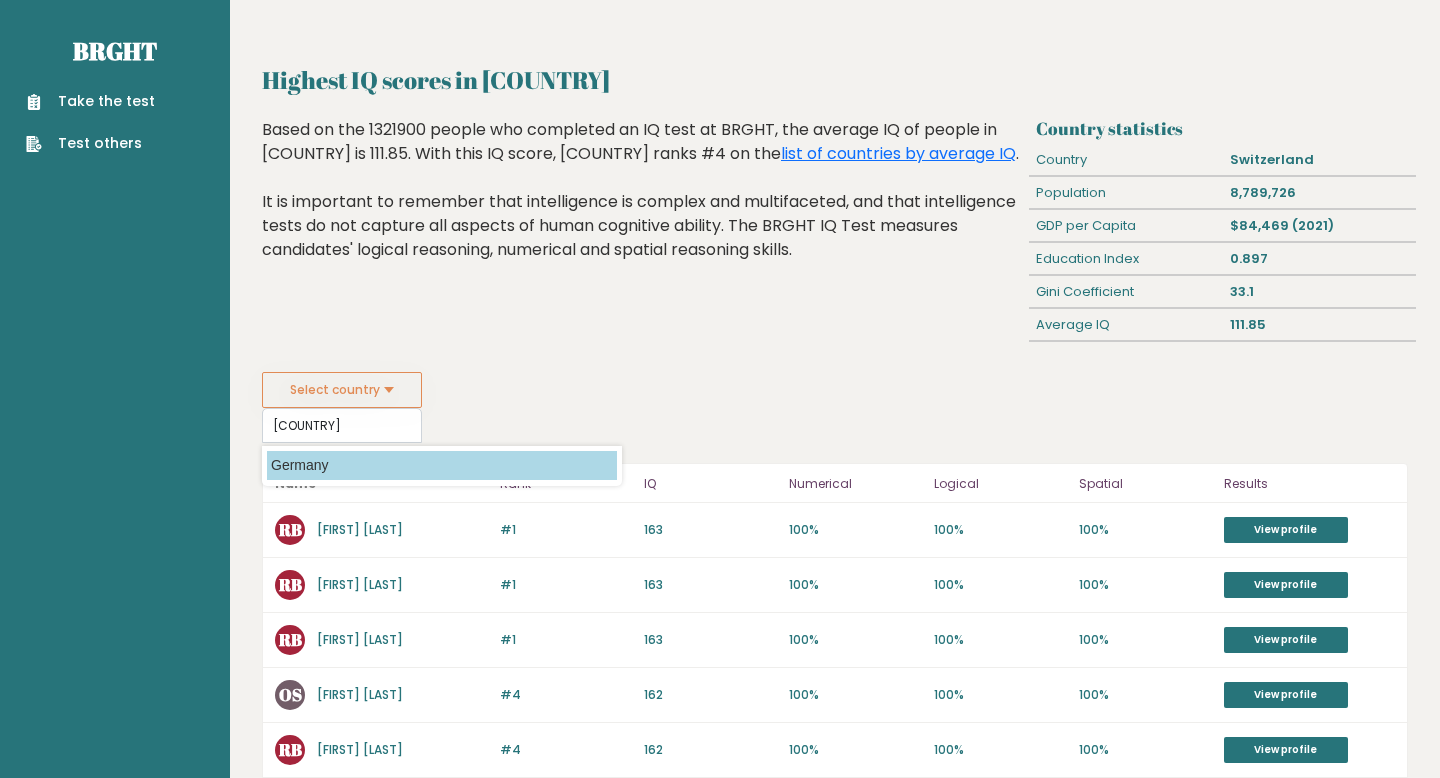 click on "Germany" at bounding box center [442, 465] 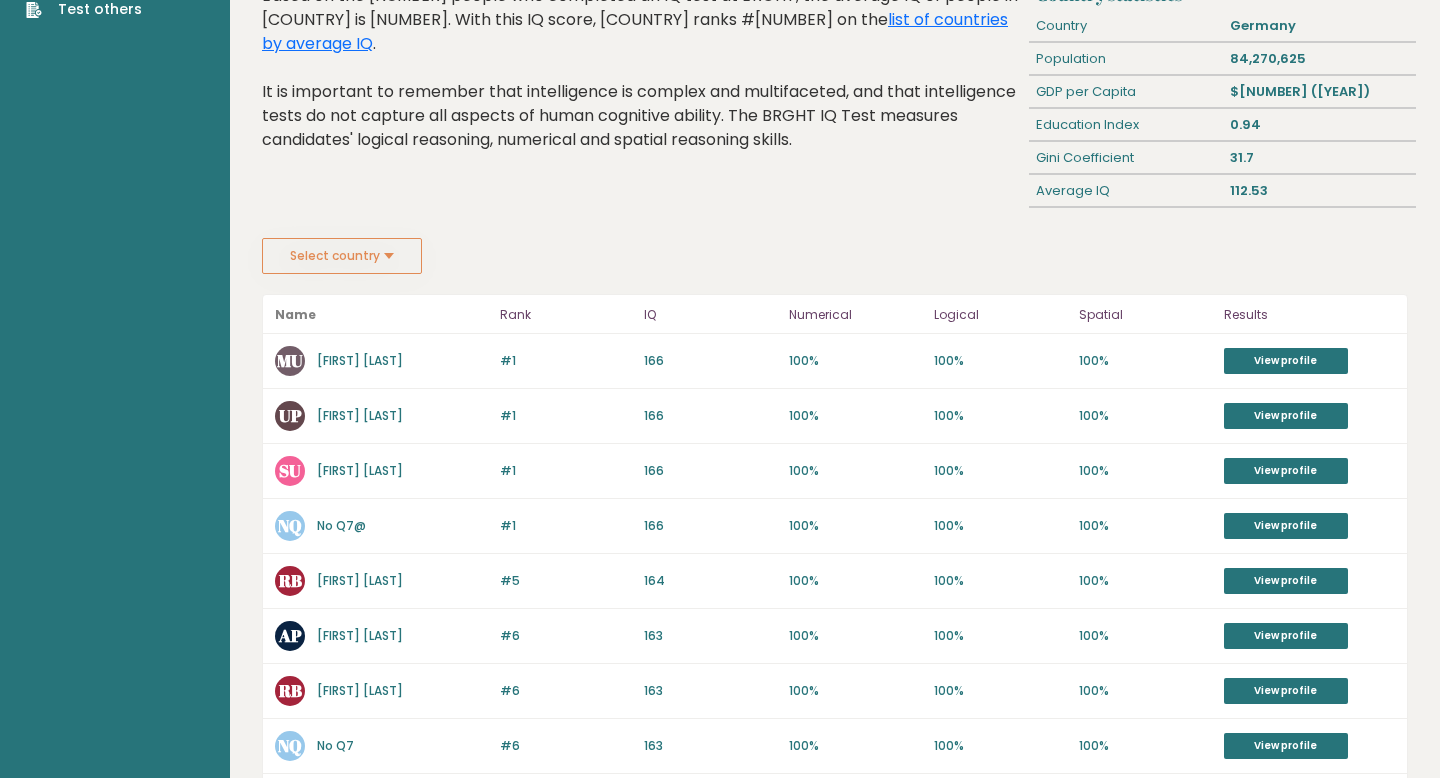 scroll, scrollTop: 0, scrollLeft: 0, axis: both 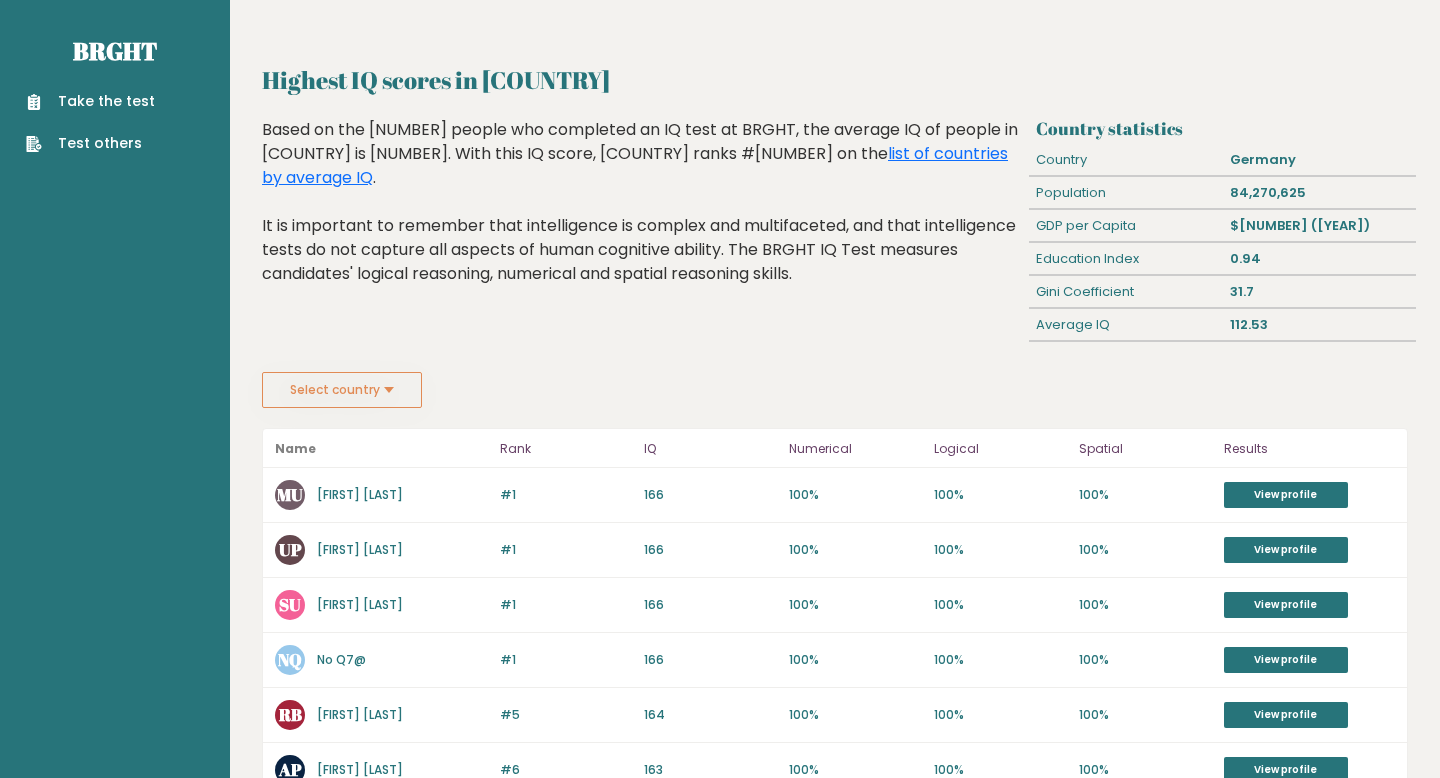 click on "Select country" at bounding box center [342, 390] 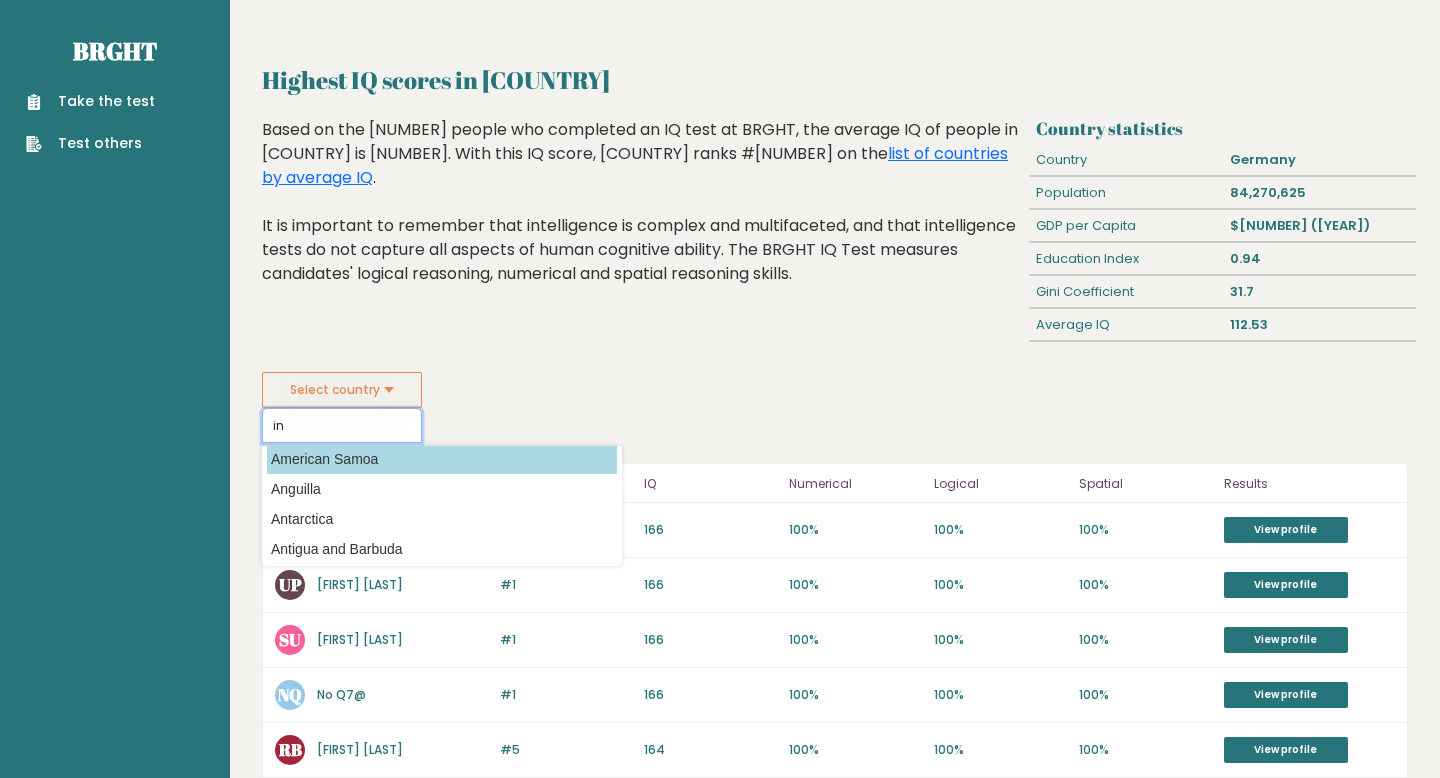 scroll, scrollTop: 0, scrollLeft: 0, axis: both 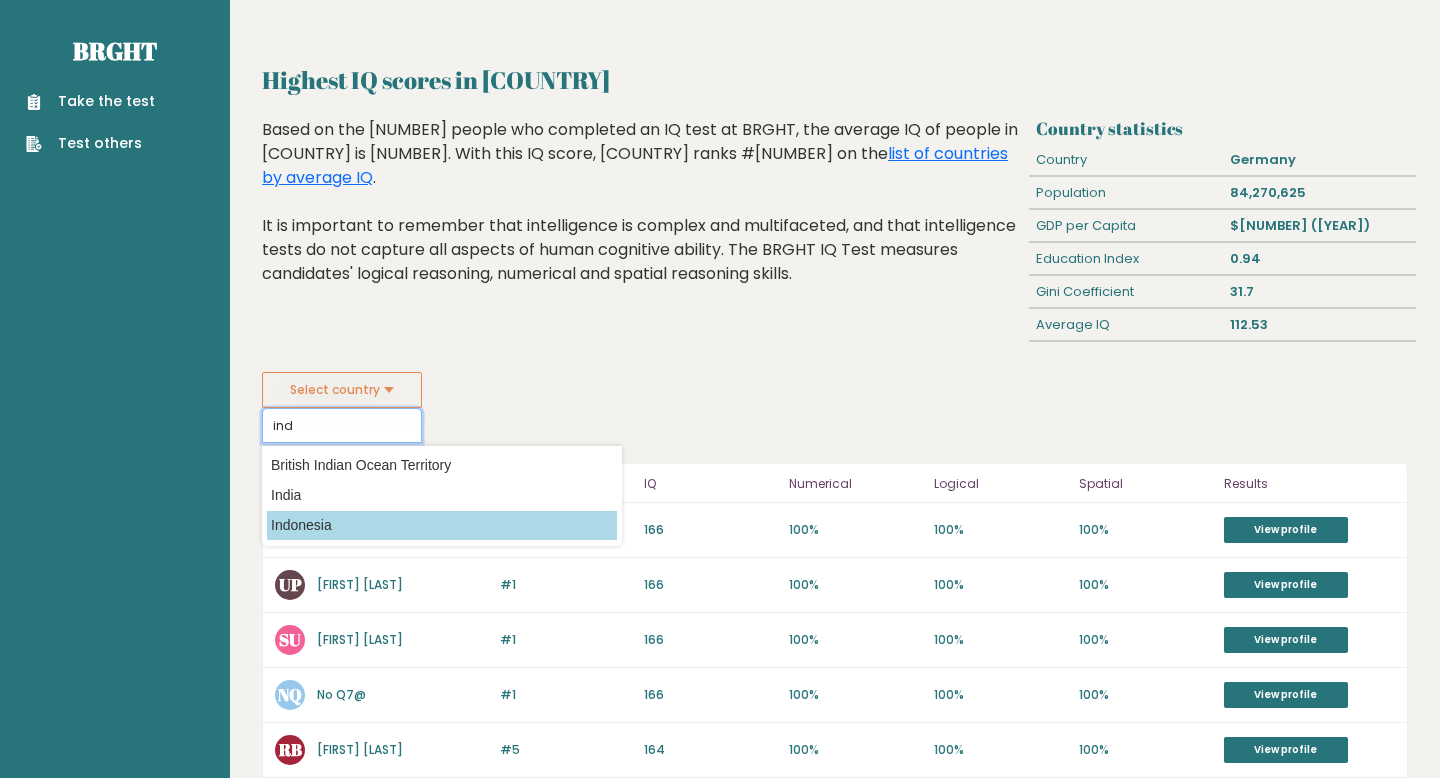 type on "ind" 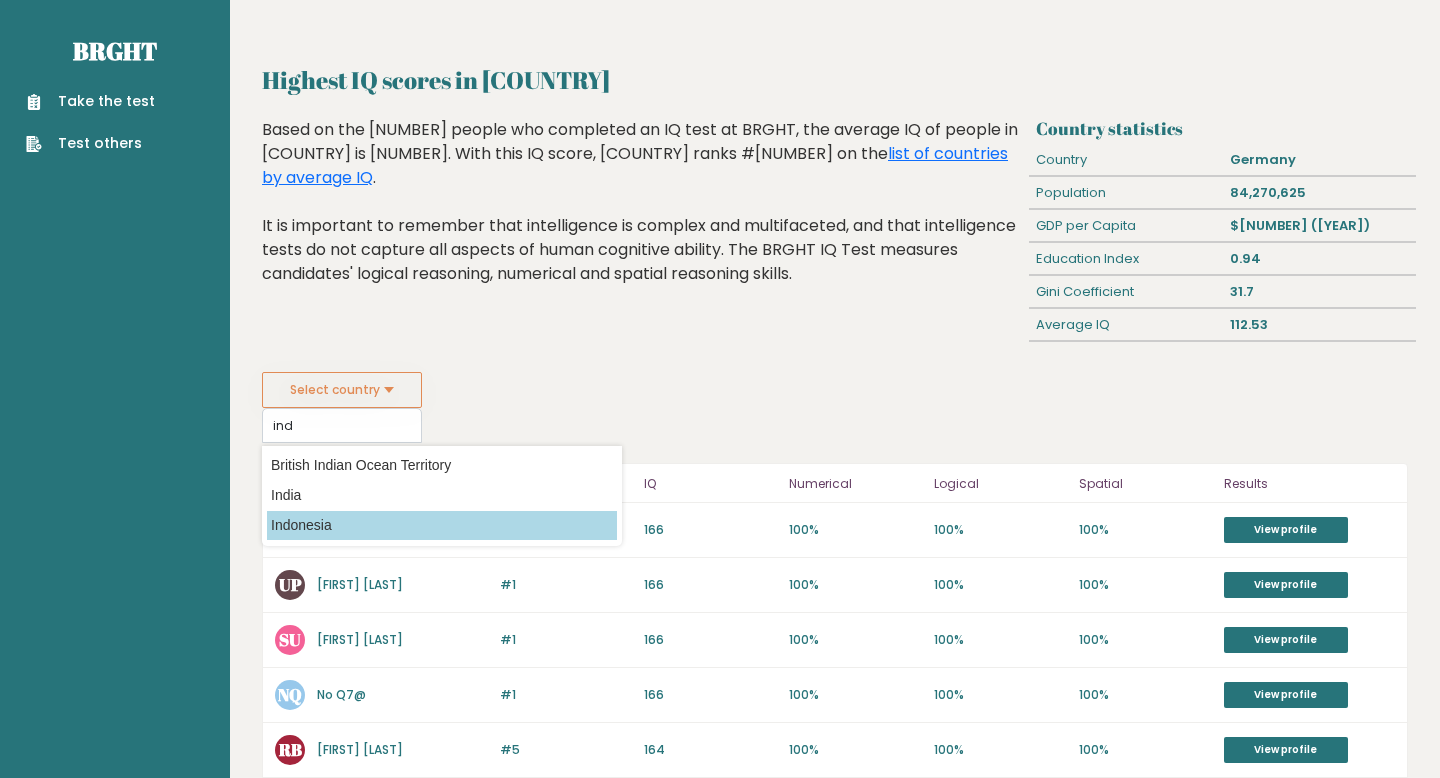 click on "Indonesia" at bounding box center [442, 525] 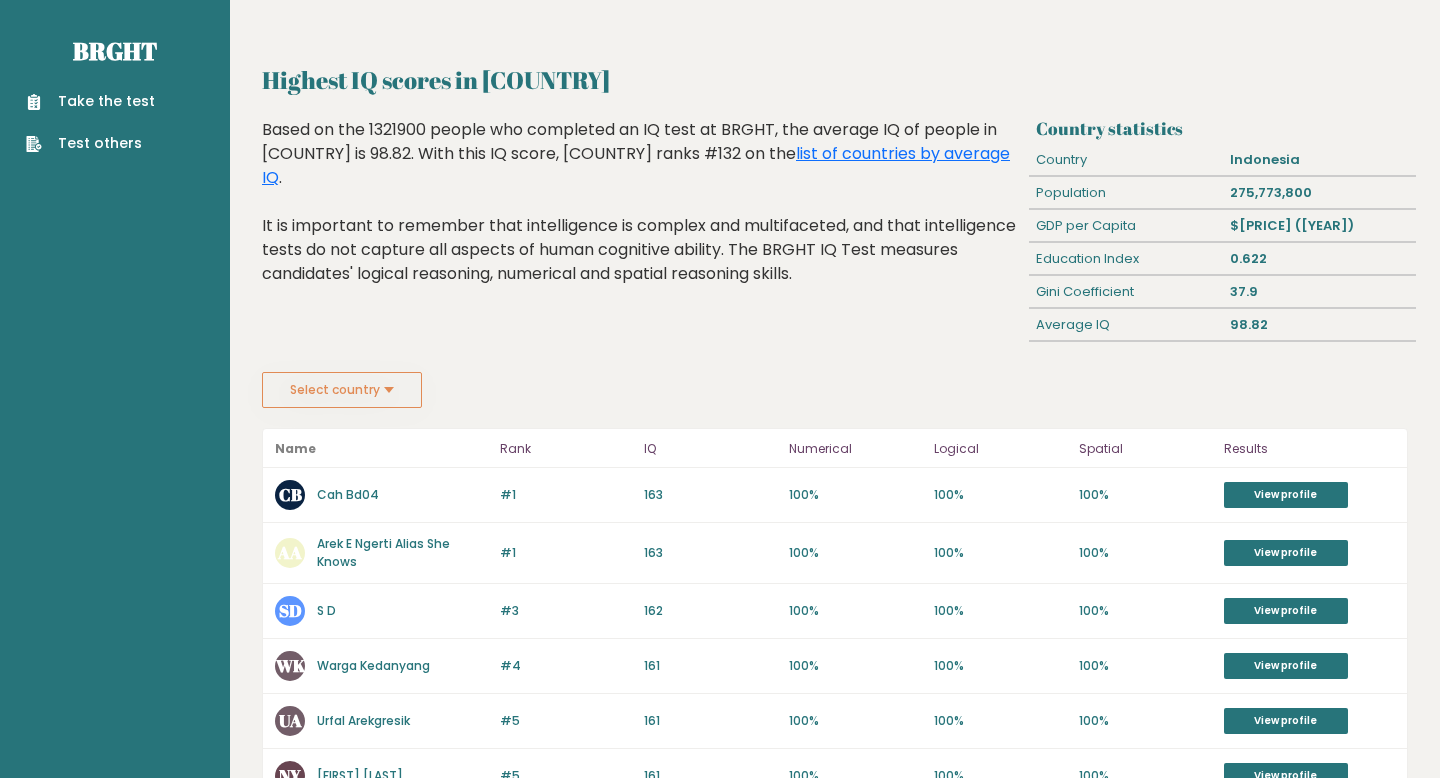 scroll, scrollTop: 0, scrollLeft: 0, axis: both 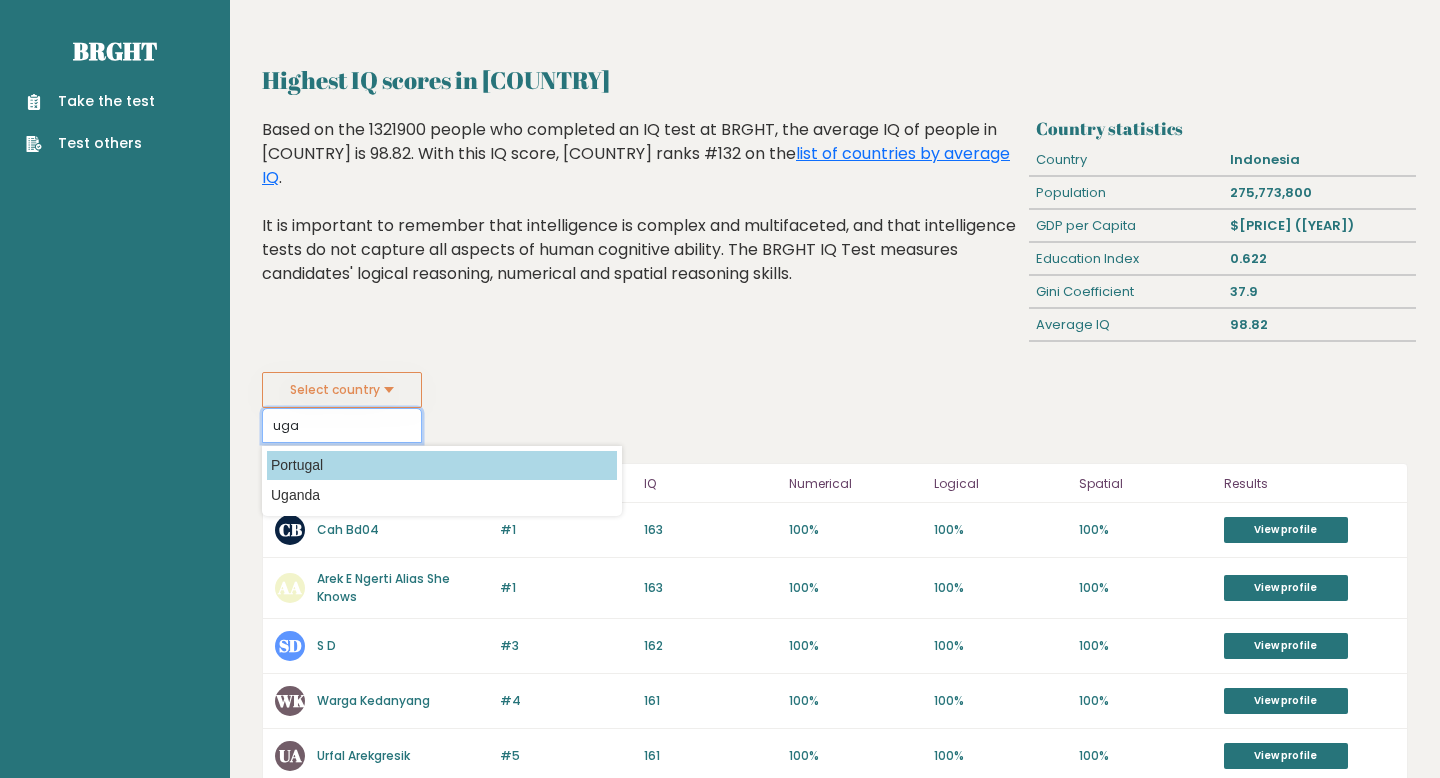 type on "uga" 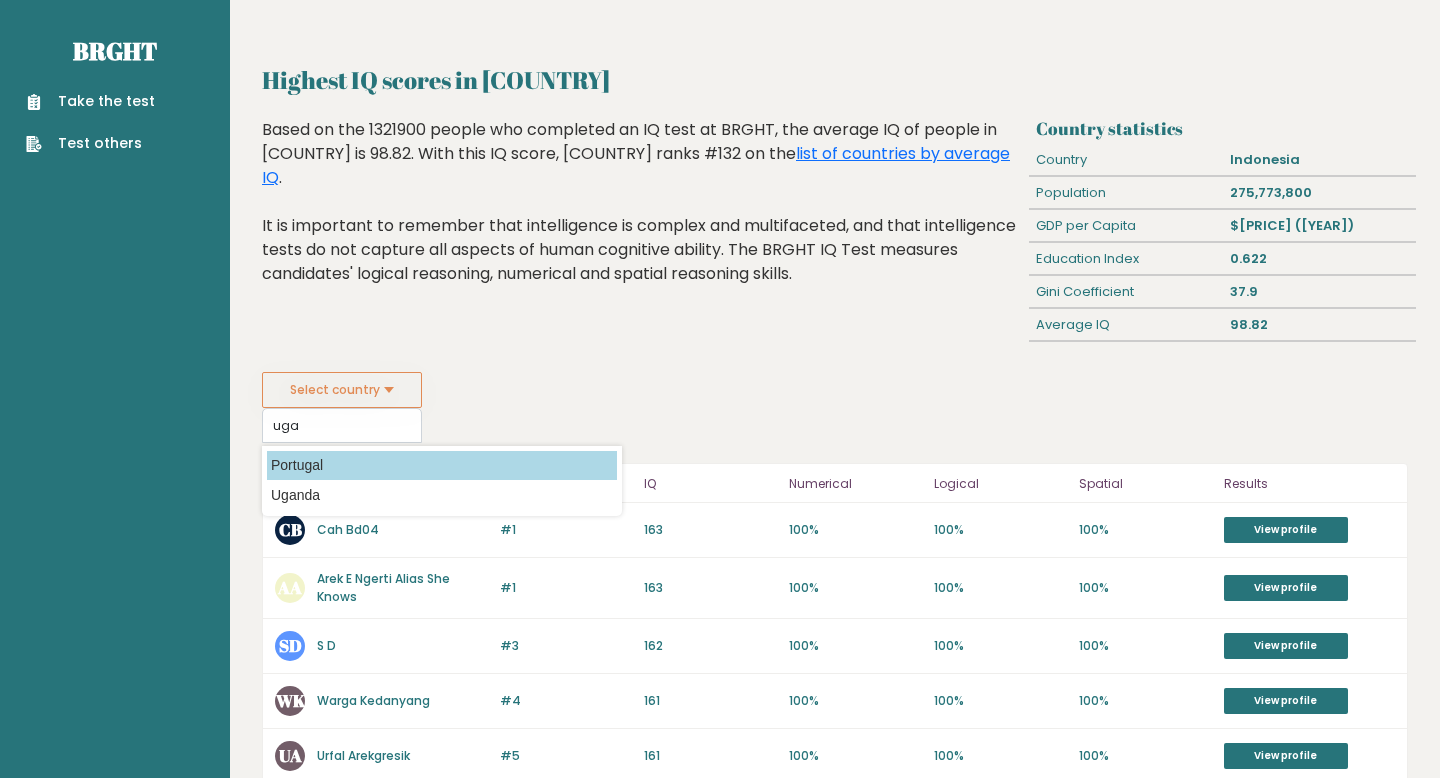 click on "Portugal" at bounding box center (442, 465) 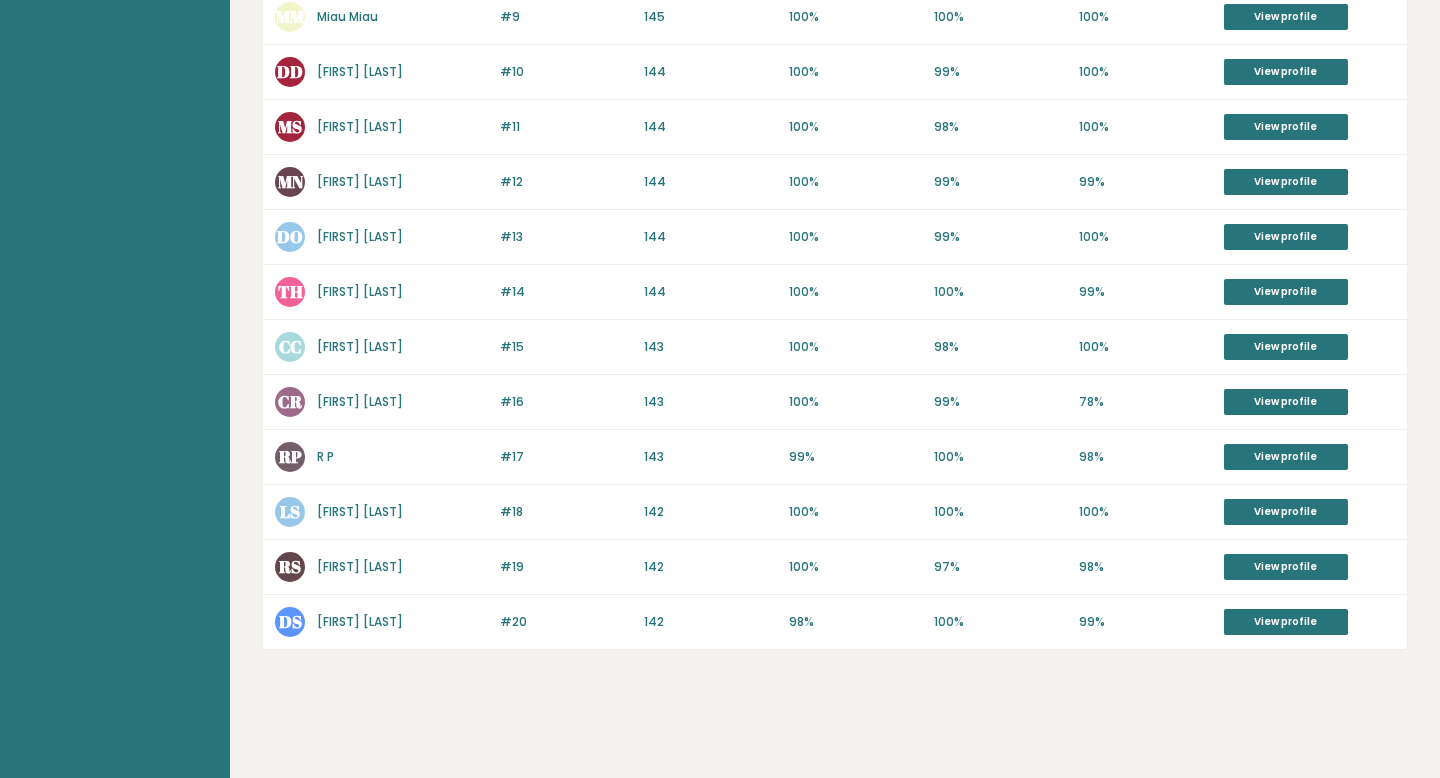 scroll, scrollTop: 0, scrollLeft: 0, axis: both 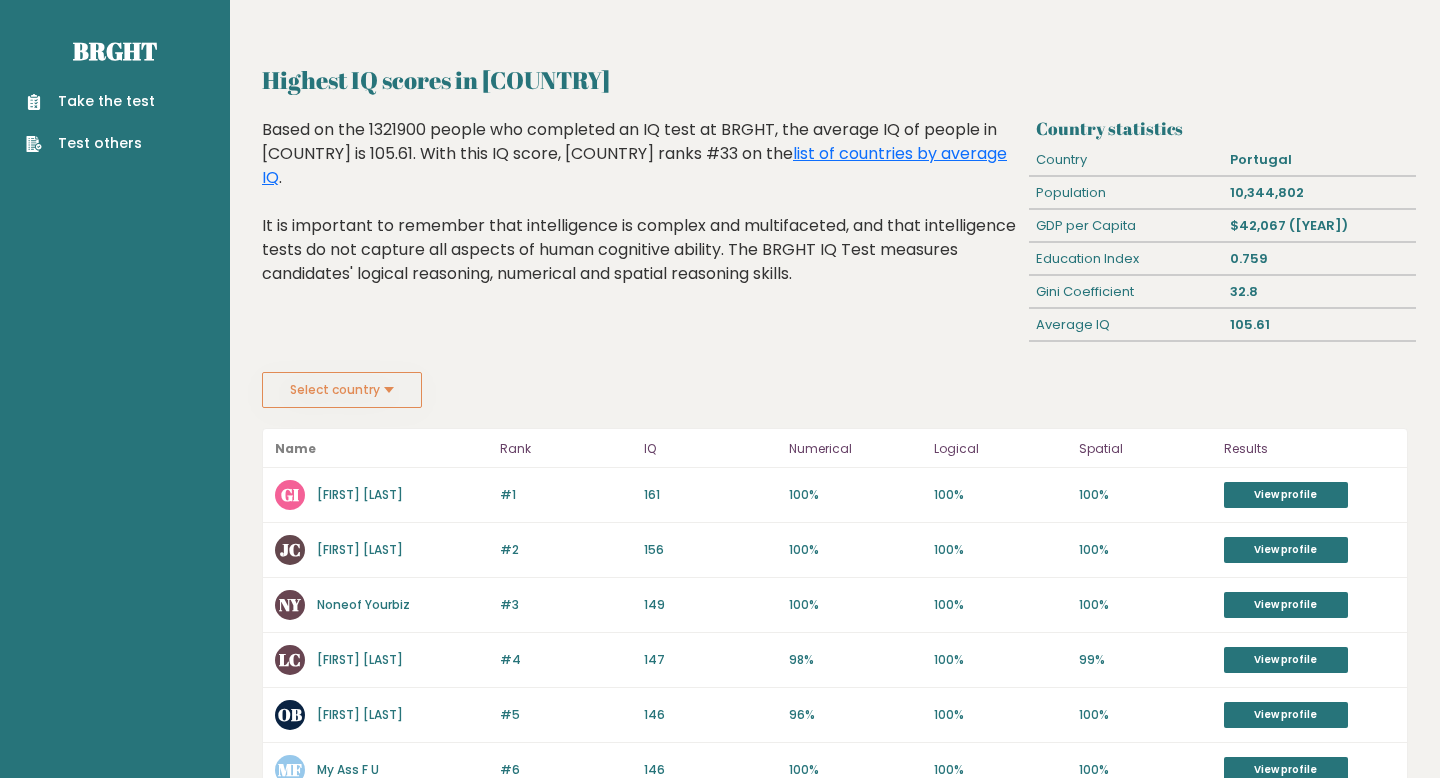 click on "Select country" at bounding box center (342, 390) 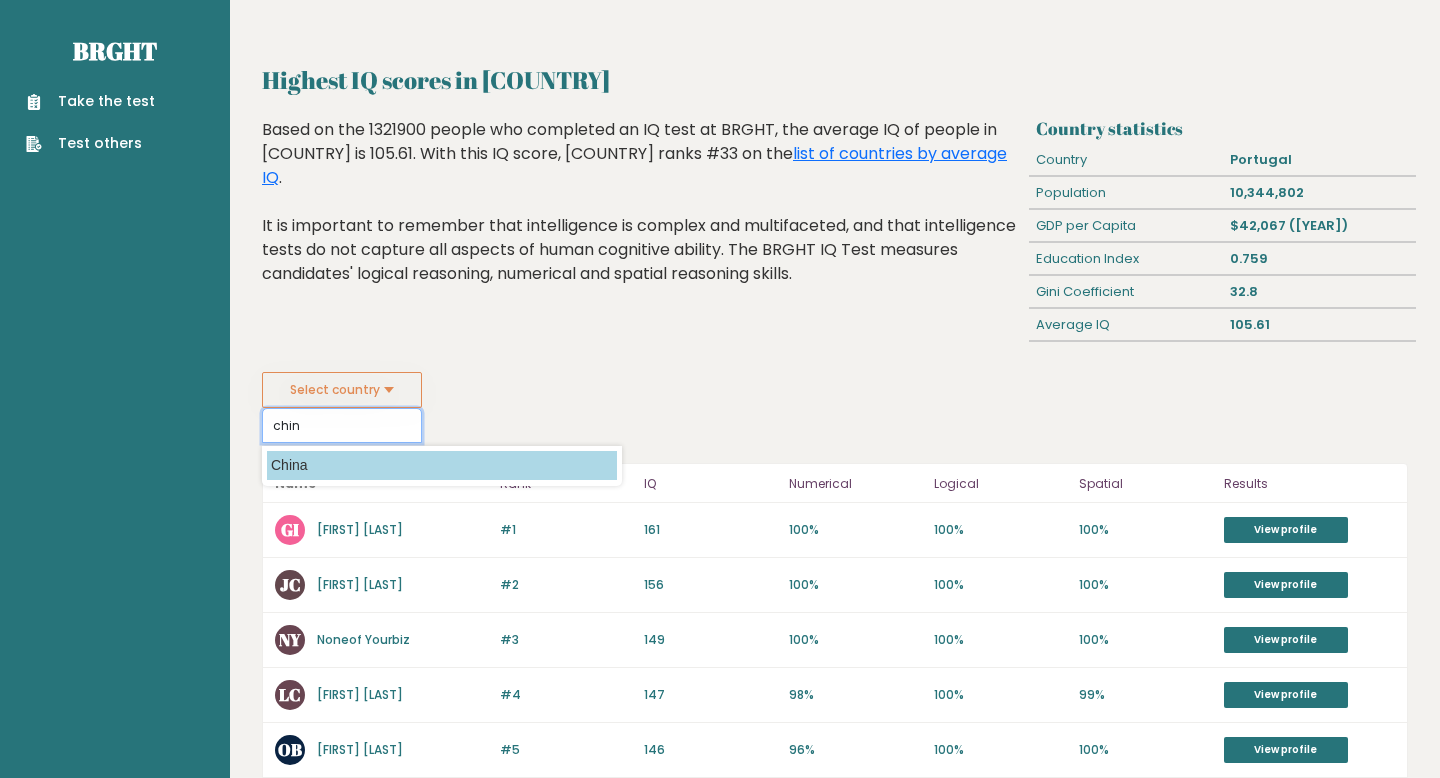 type on "chin" 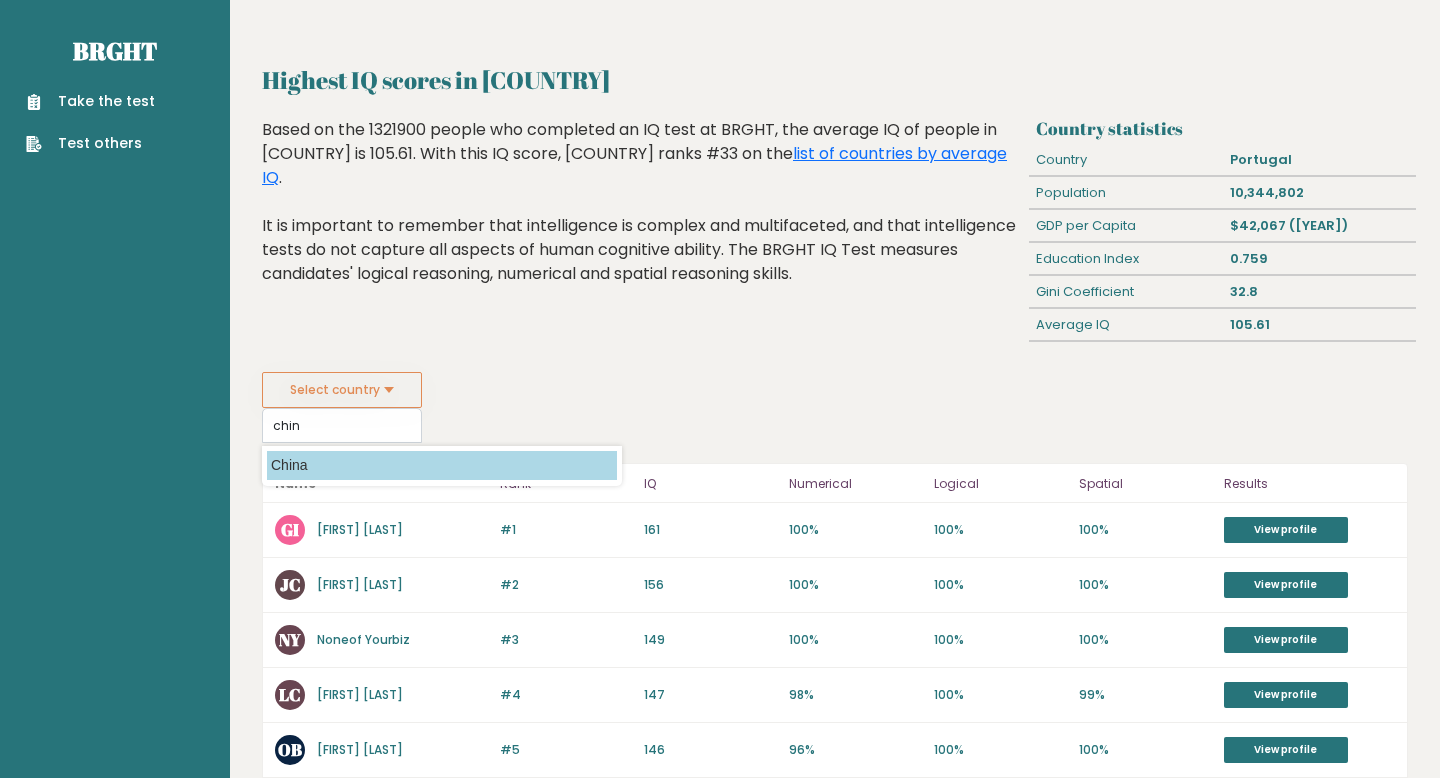 click on "China" at bounding box center (442, 465) 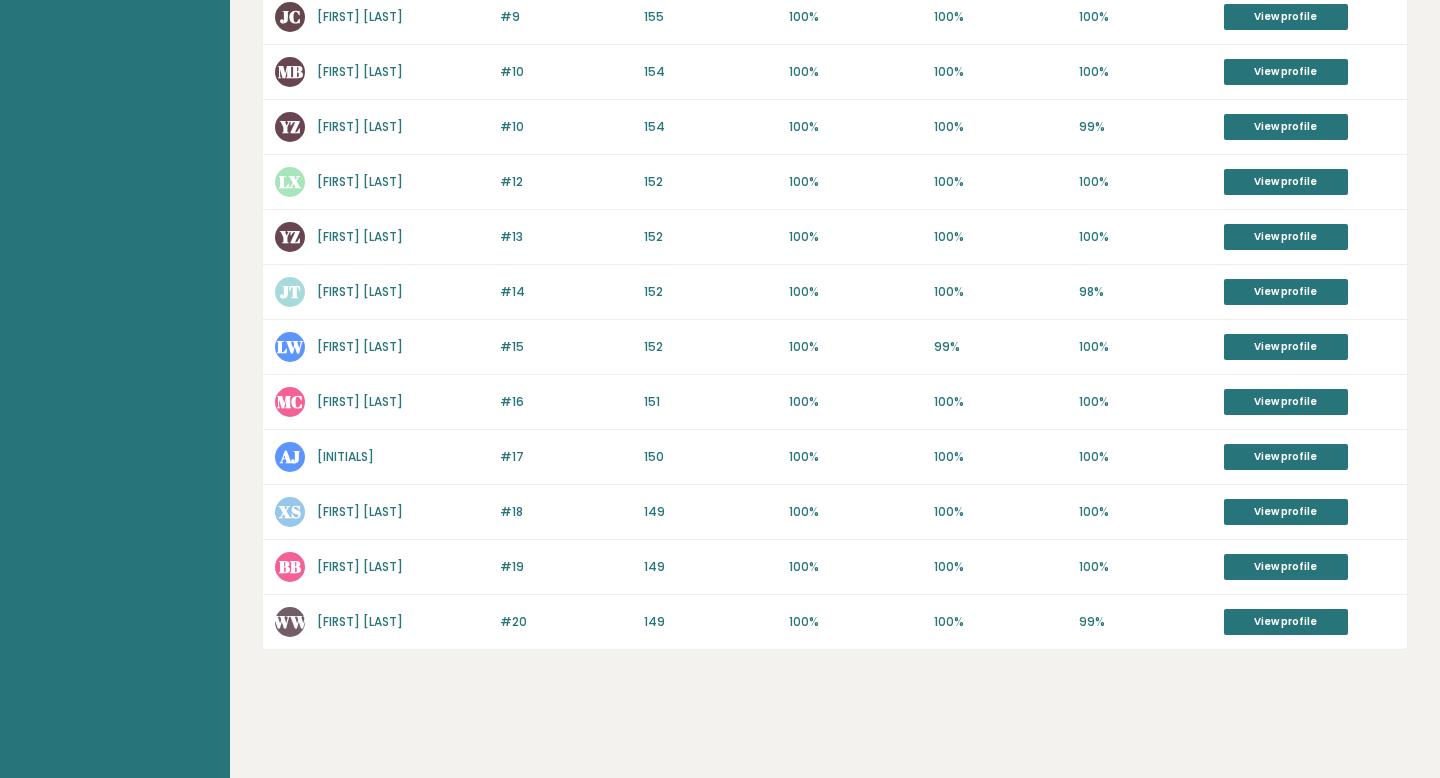 scroll, scrollTop: 0, scrollLeft: 0, axis: both 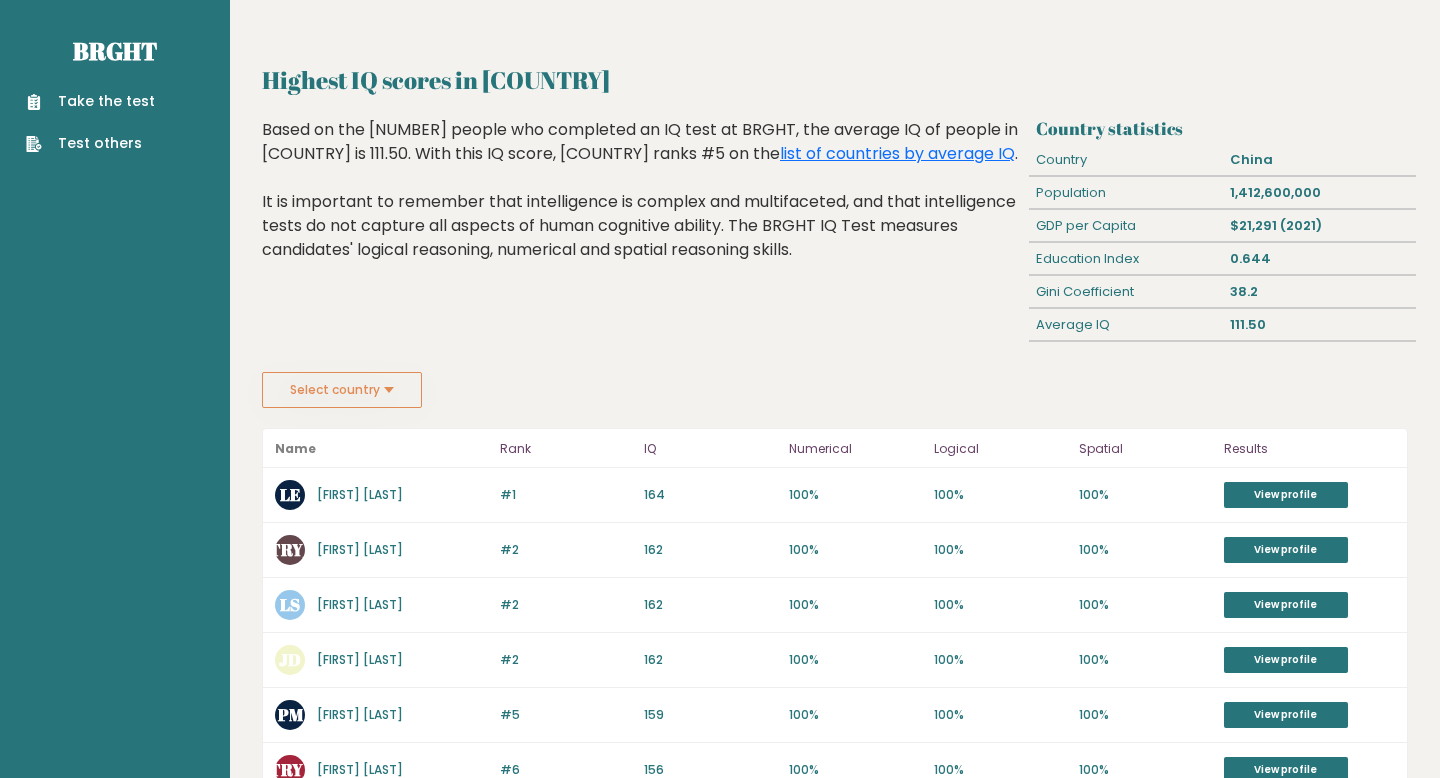 click on "Select country" at bounding box center (342, 390) 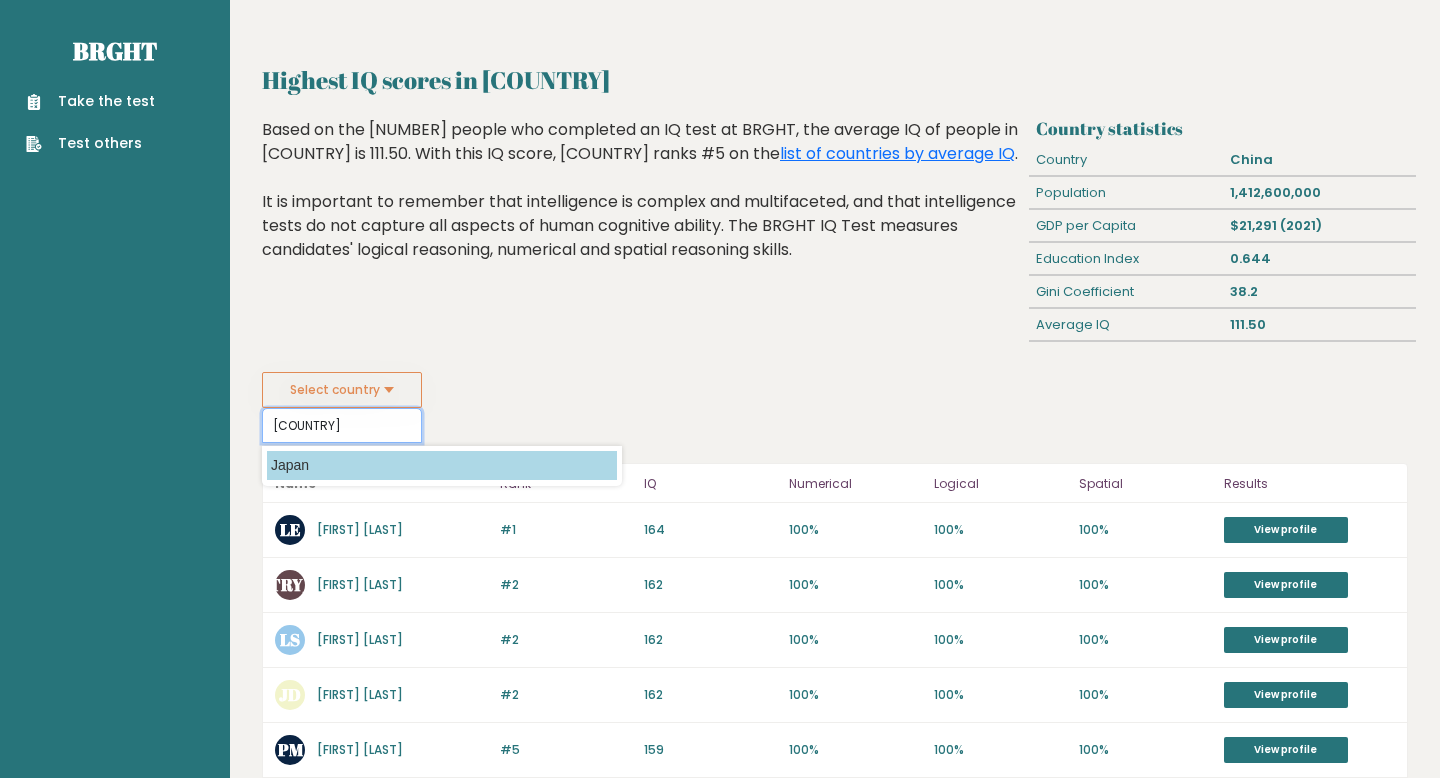 type on "jap" 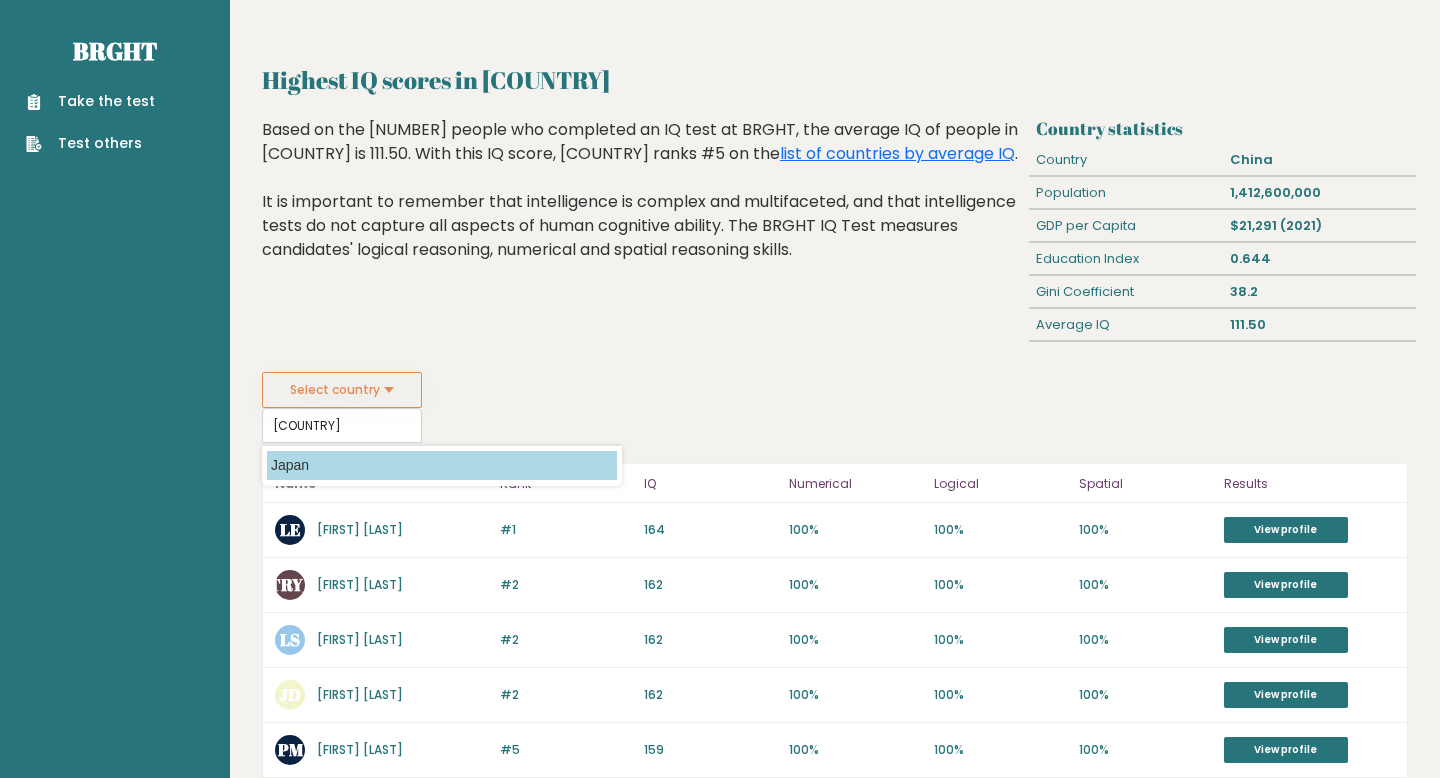 click on "Japan" at bounding box center [442, 465] 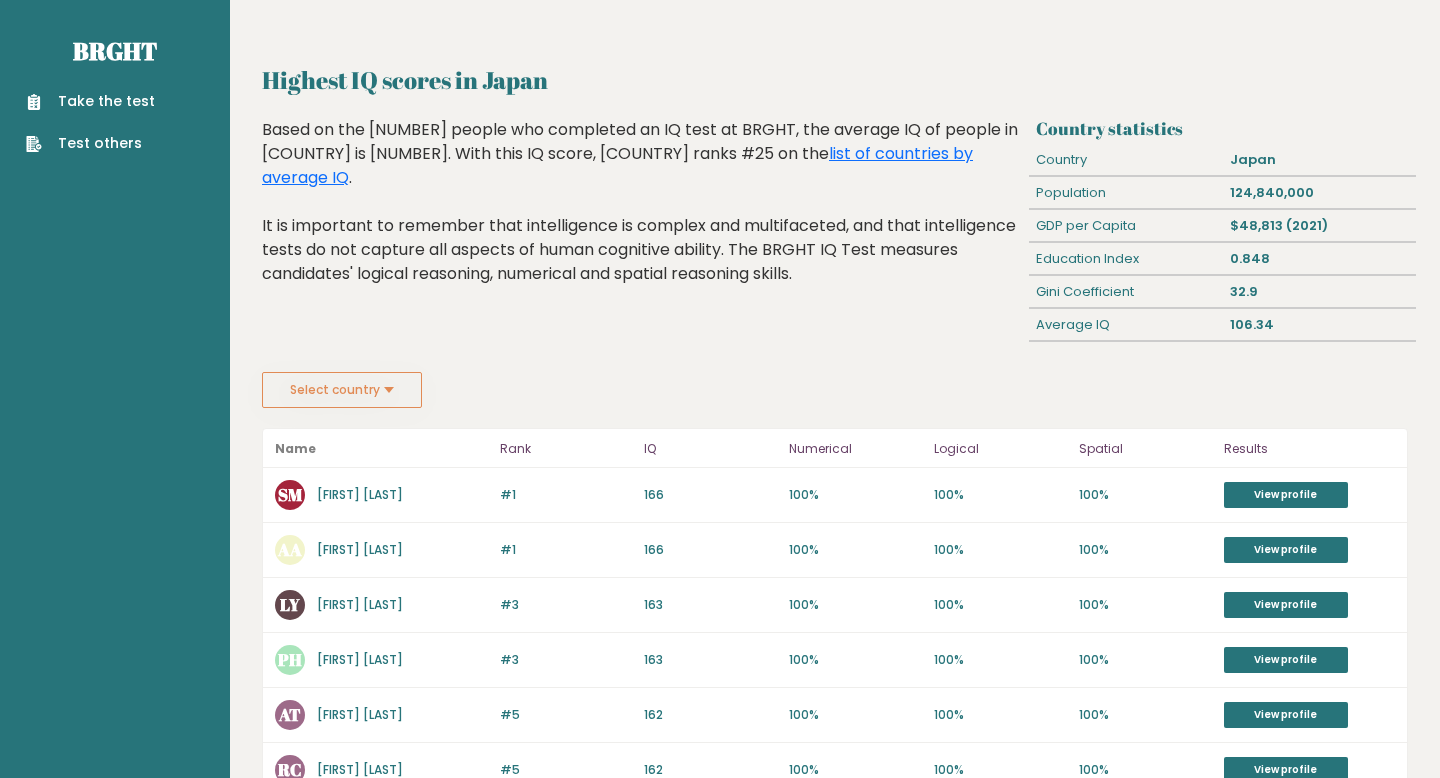 scroll, scrollTop: 0, scrollLeft: 0, axis: both 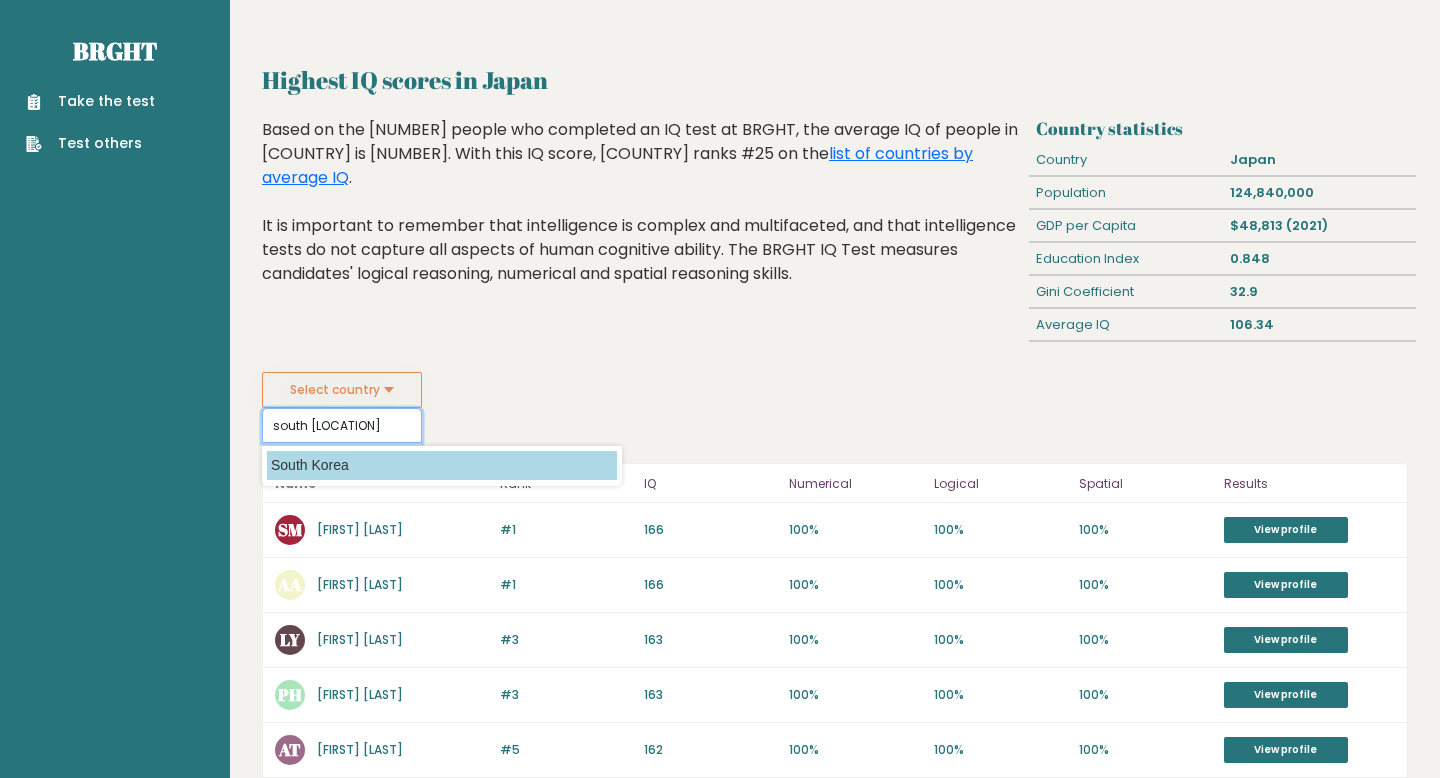 type on "south ko" 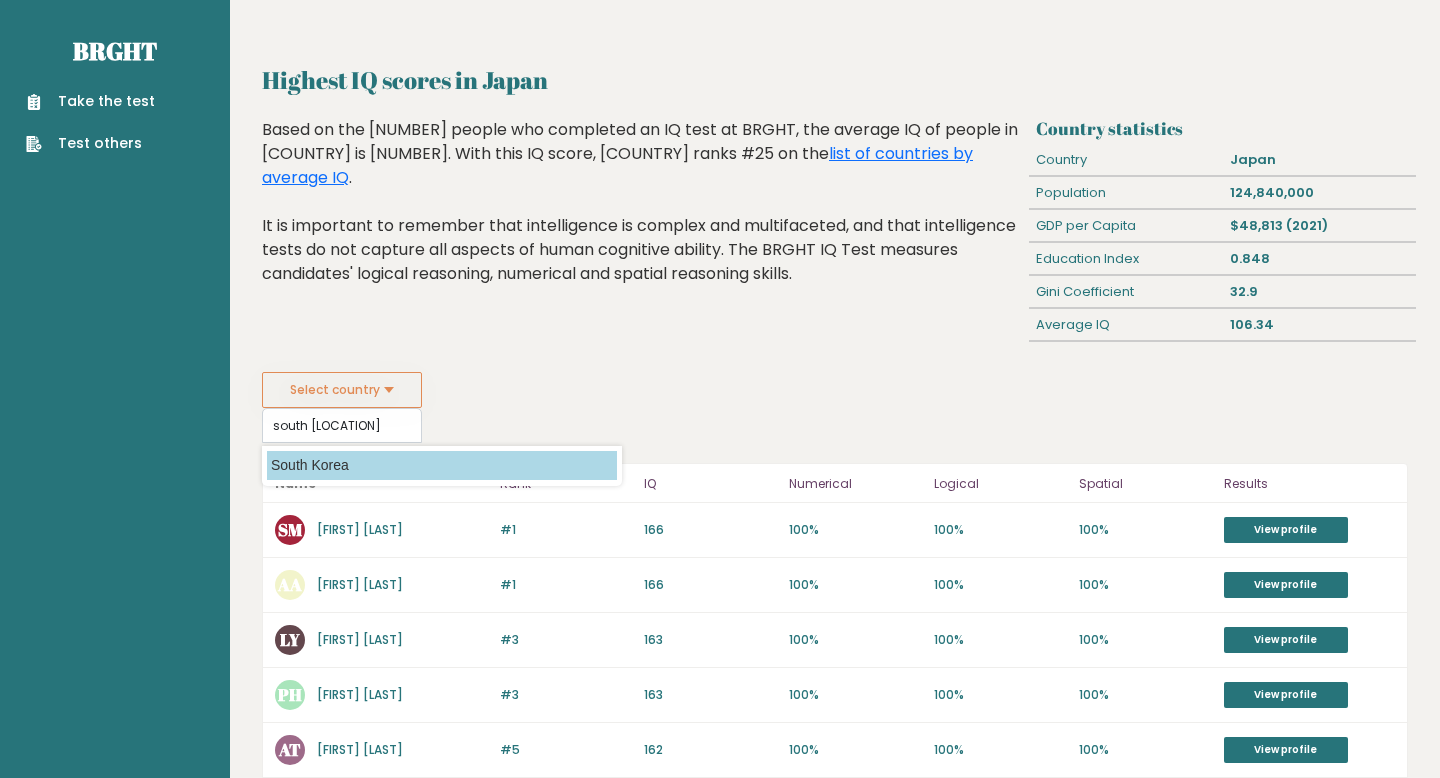 click on "South Korea" at bounding box center [442, 465] 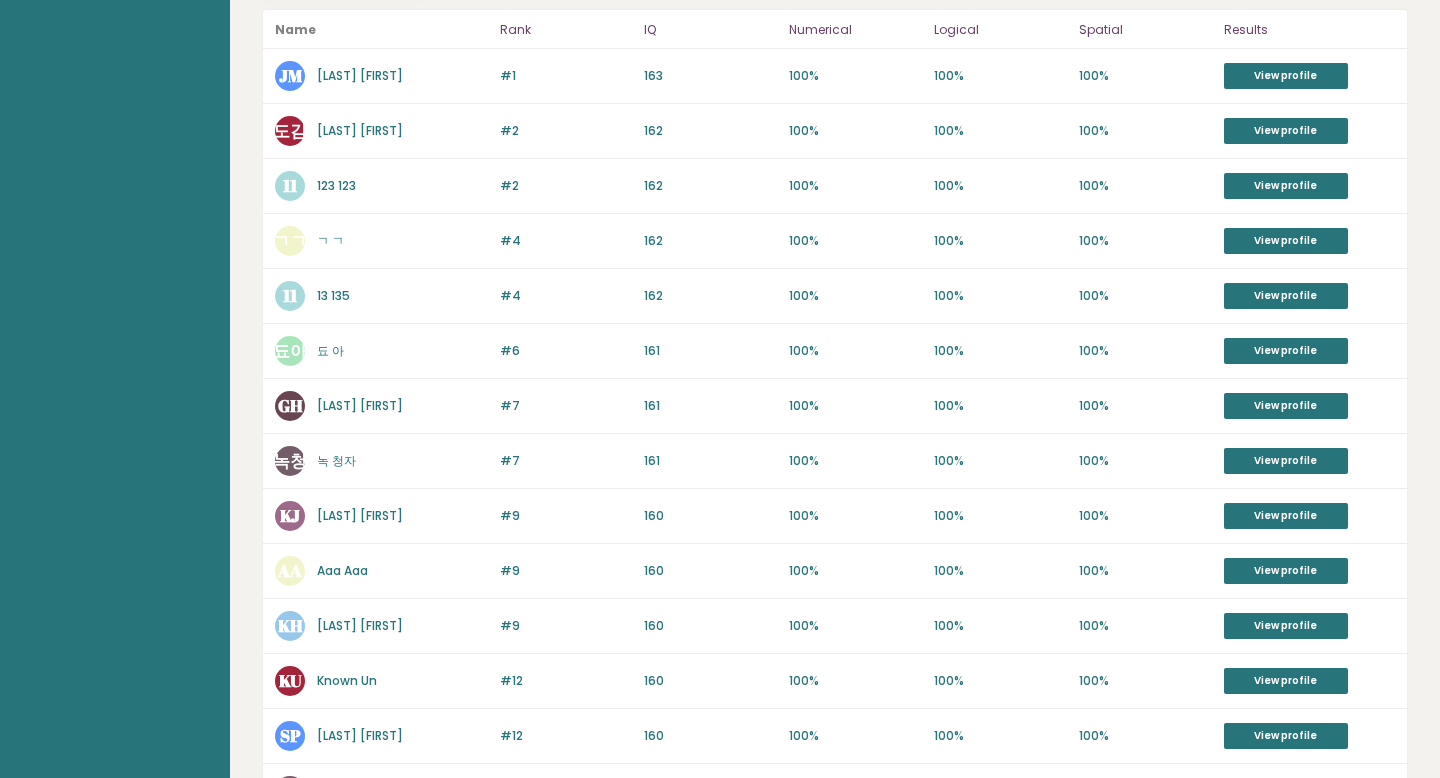scroll, scrollTop: 0, scrollLeft: 0, axis: both 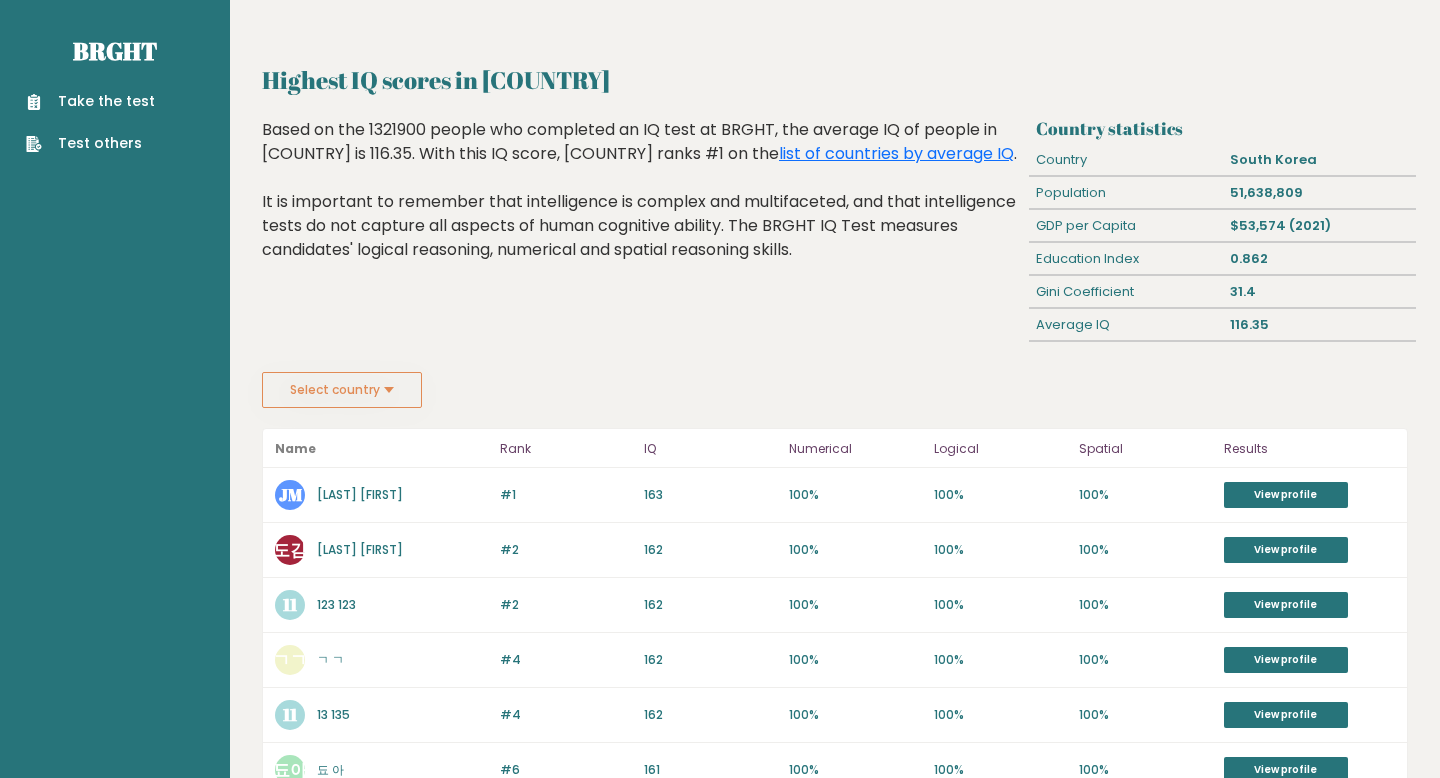 click on "Based on the 1321900 people who completed an IQ test at BRGHT, the average IQ of people in [COUNTRY] is 116.35. With this IQ score, [COUNTRY] ranks #1 on the  list of countries by average IQ .
It is important to remember that intelligence is complex and multifaceted, and that intelligence tests do not capture all aspects of human cognitive ability. The BRGHT IQ Test measures candidates' logical reasoning, numerical and spatial reasoning skills." at bounding box center (641, 205) 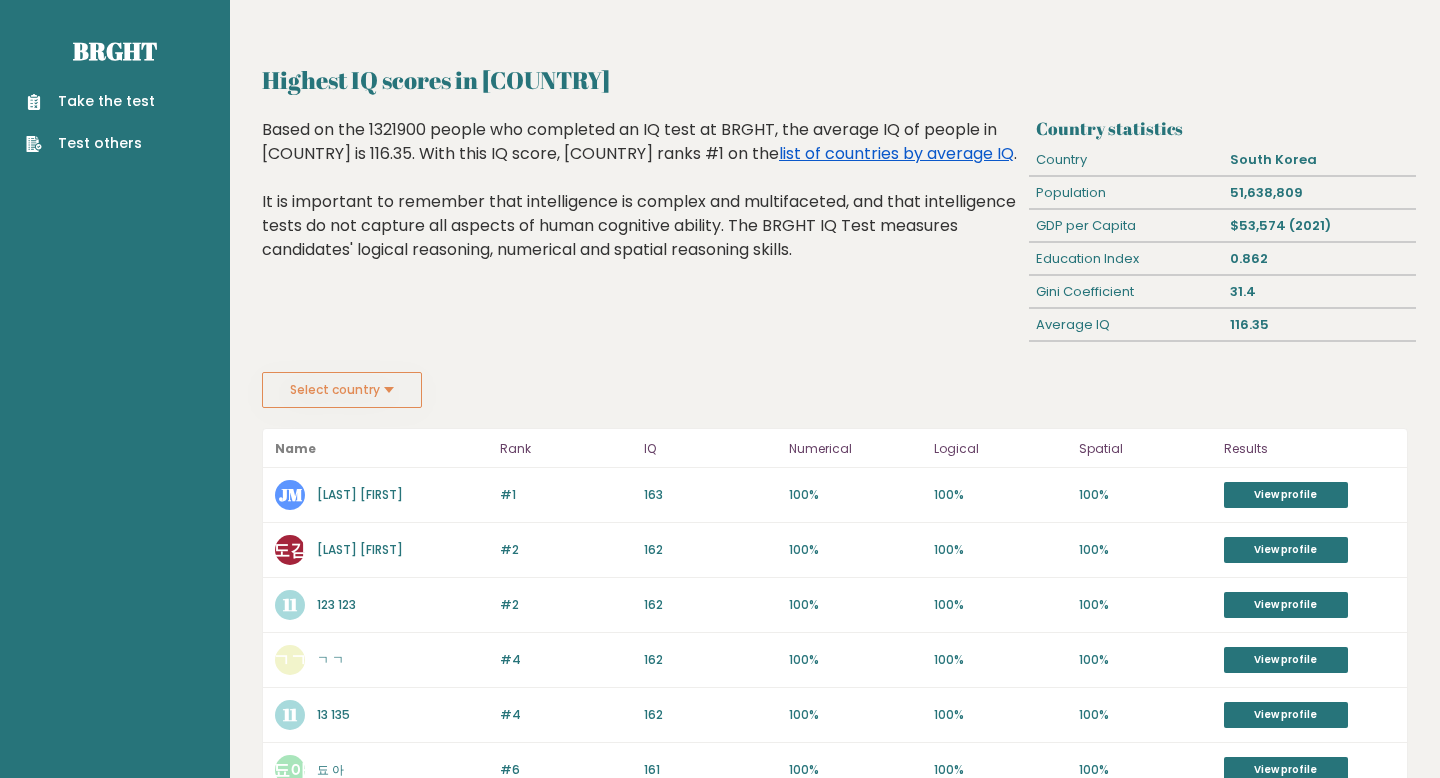 click on "list of countries by average IQ" at bounding box center [896, 153] 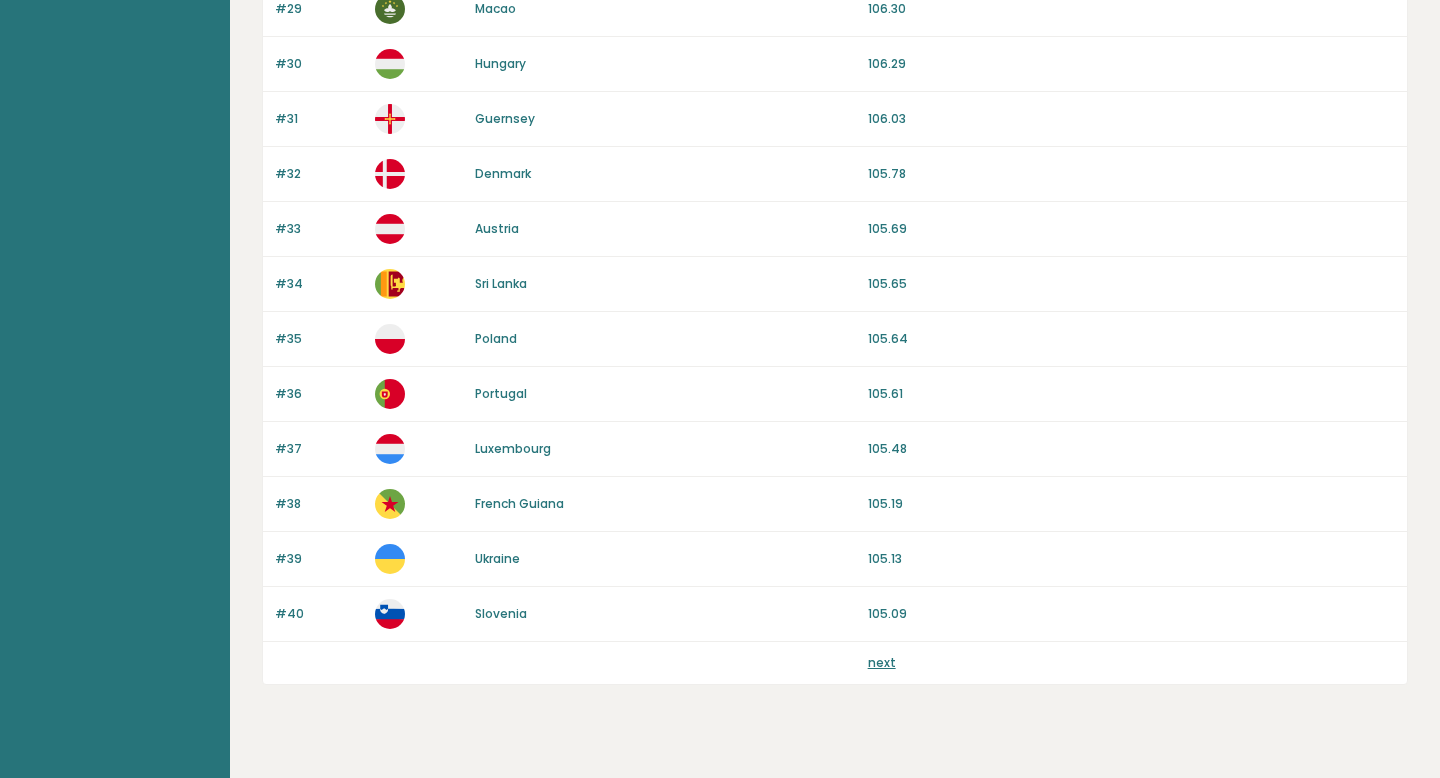 scroll, scrollTop: 1819, scrollLeft: 0, axis: vertical 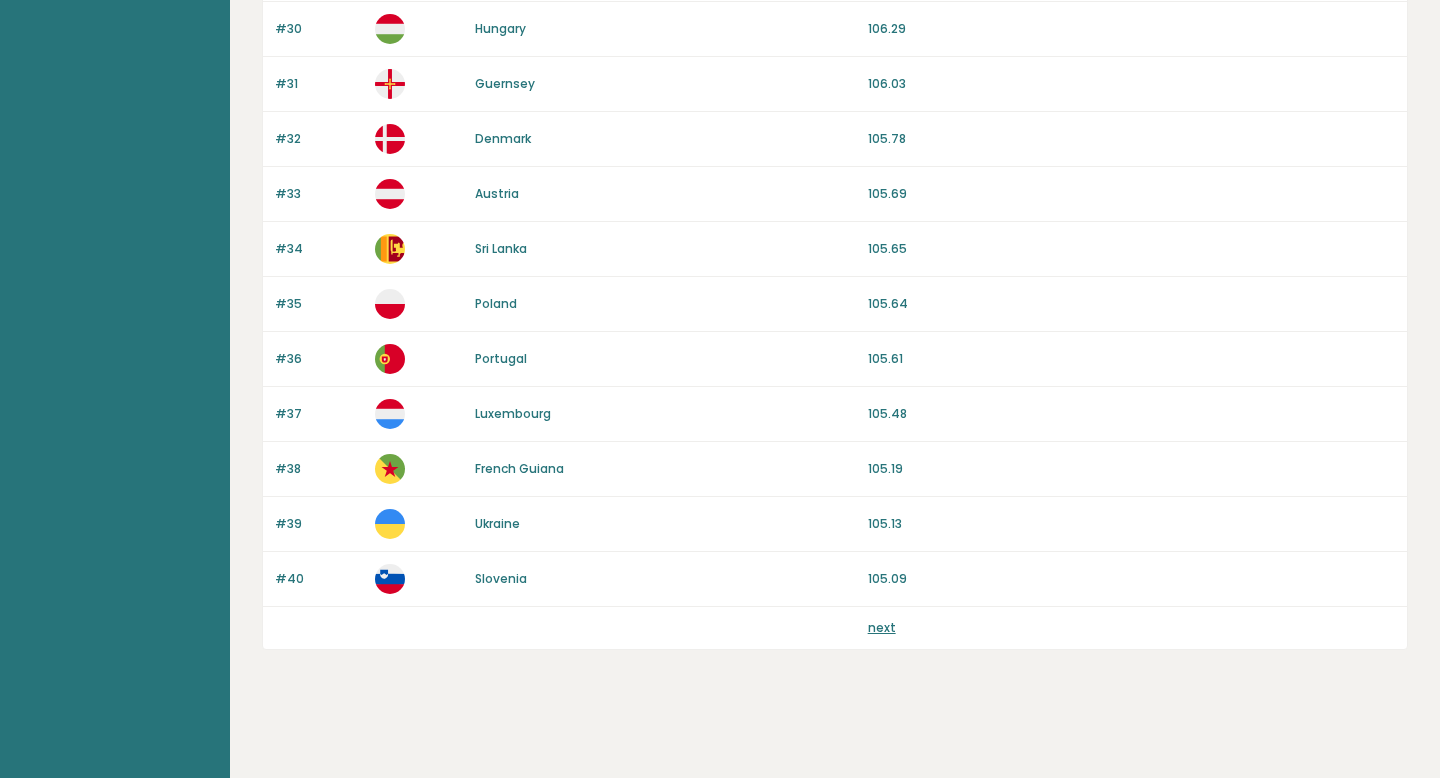 click on "next" at bounding box center [882, 627] 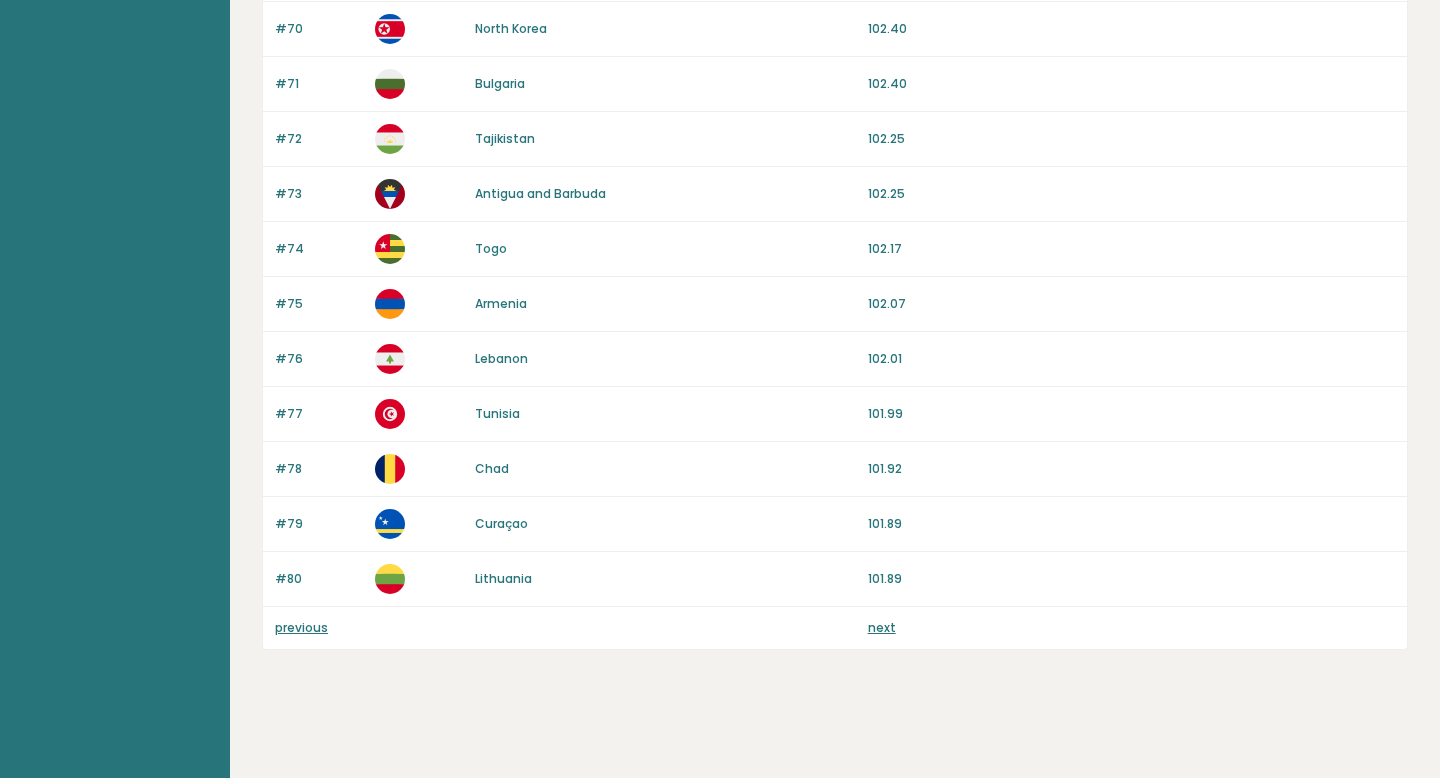 scroll, scrollTop: 1814, scrollLeft: 0, axis: vertical 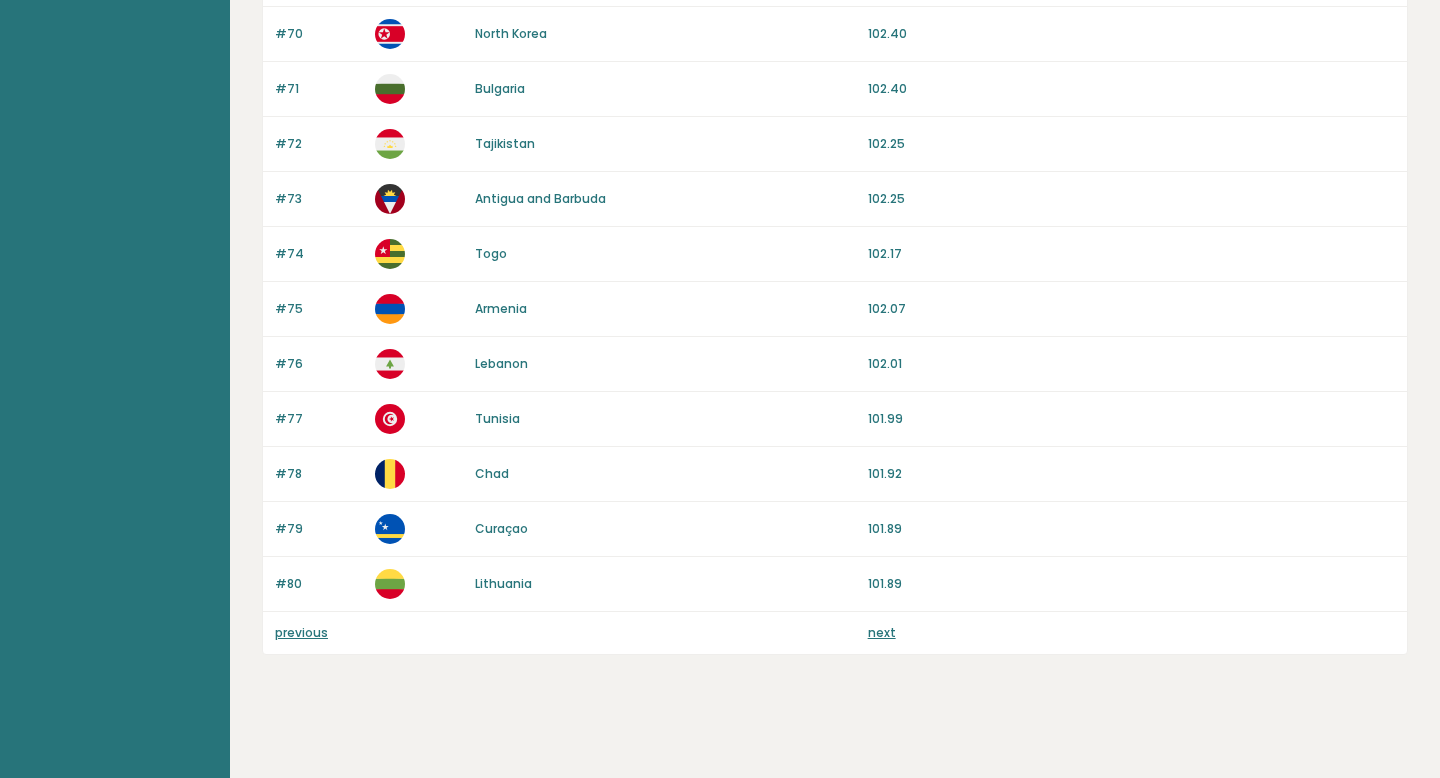 click on "previous
next" at bounding box center [835, 633] 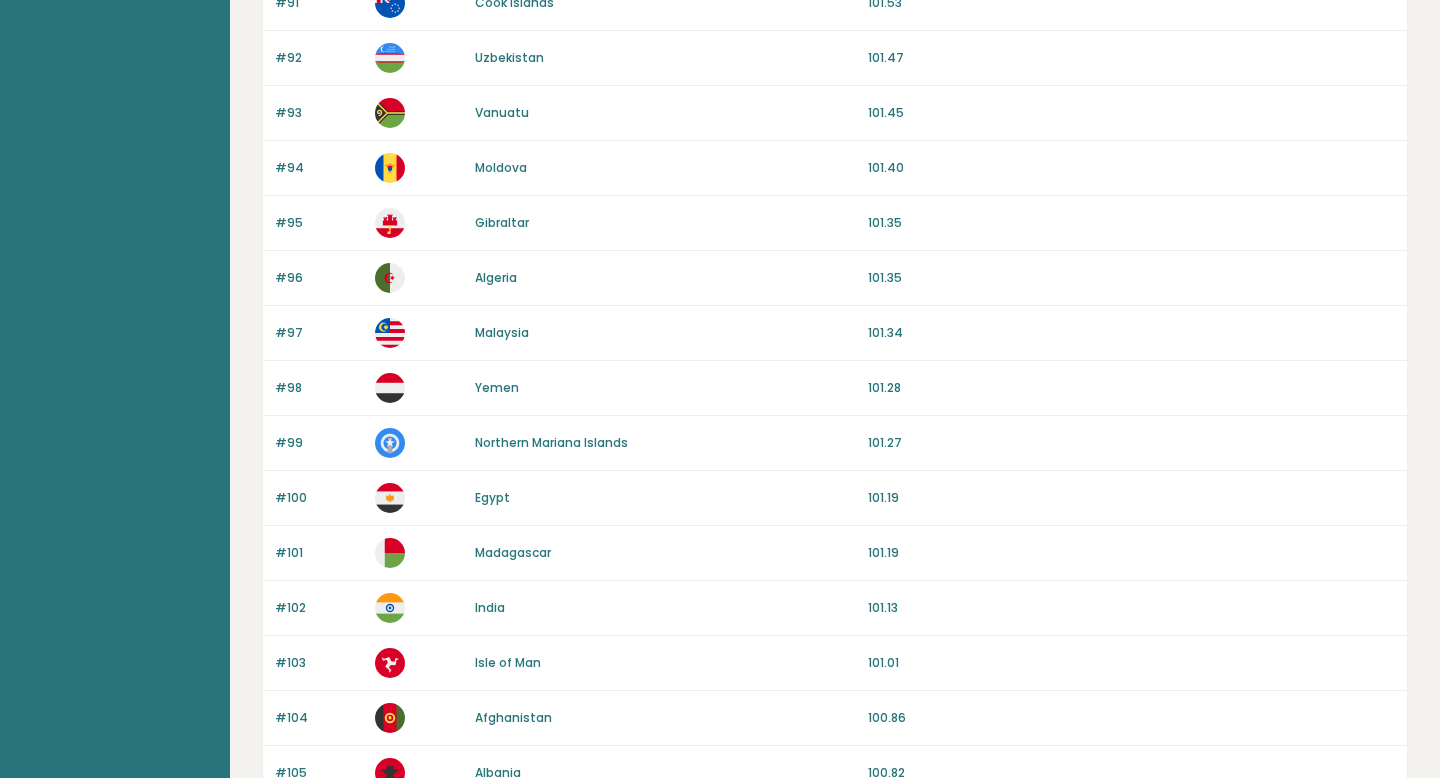 scroll, scrollTop: 1008, scrollLeft: 0, axis: vertical 